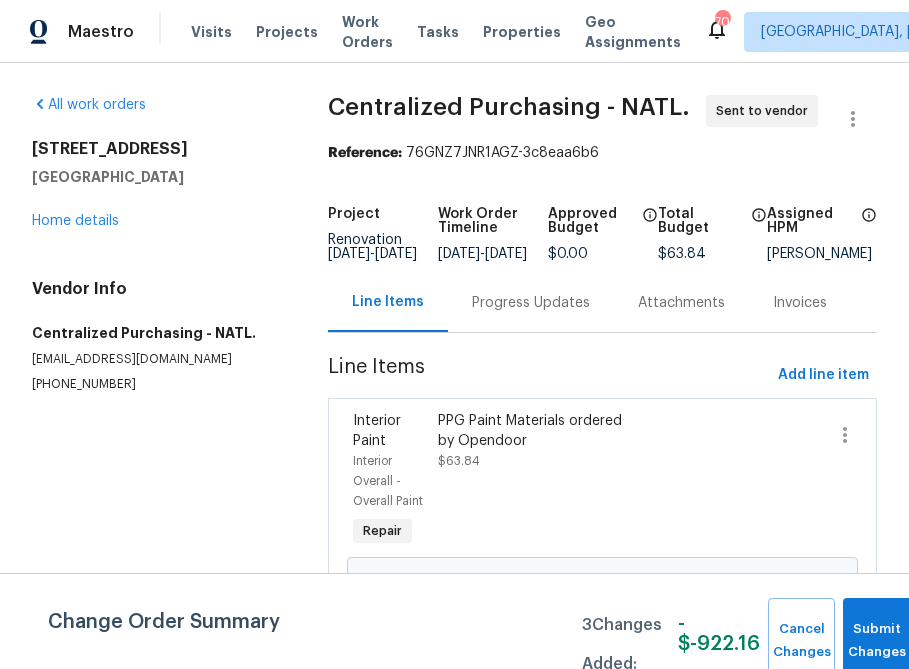 scroll, scrollTop: 0, scrollLeft: 0, axis: both 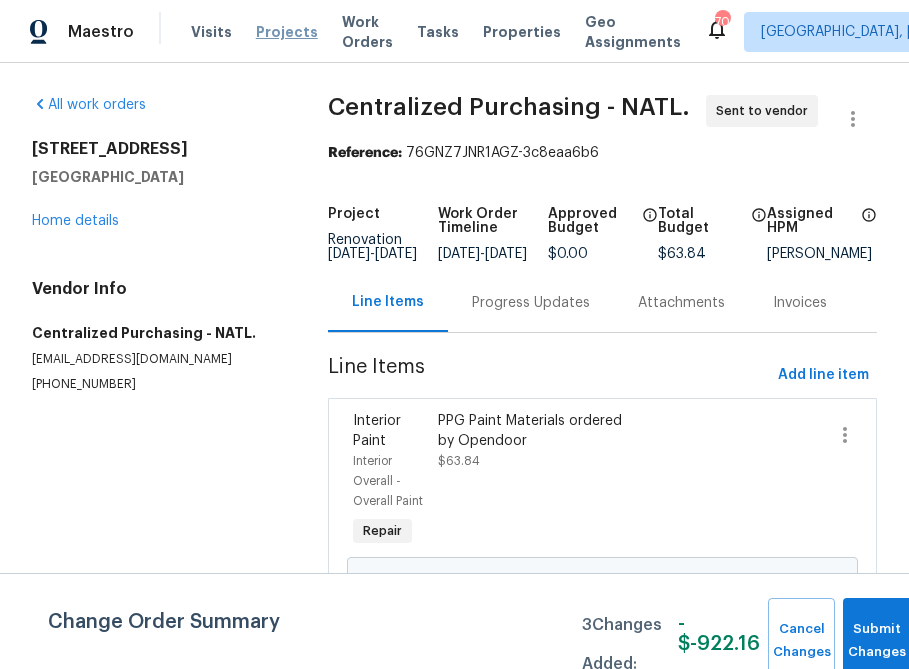click on "Projects" at bounding box center (287, 32) 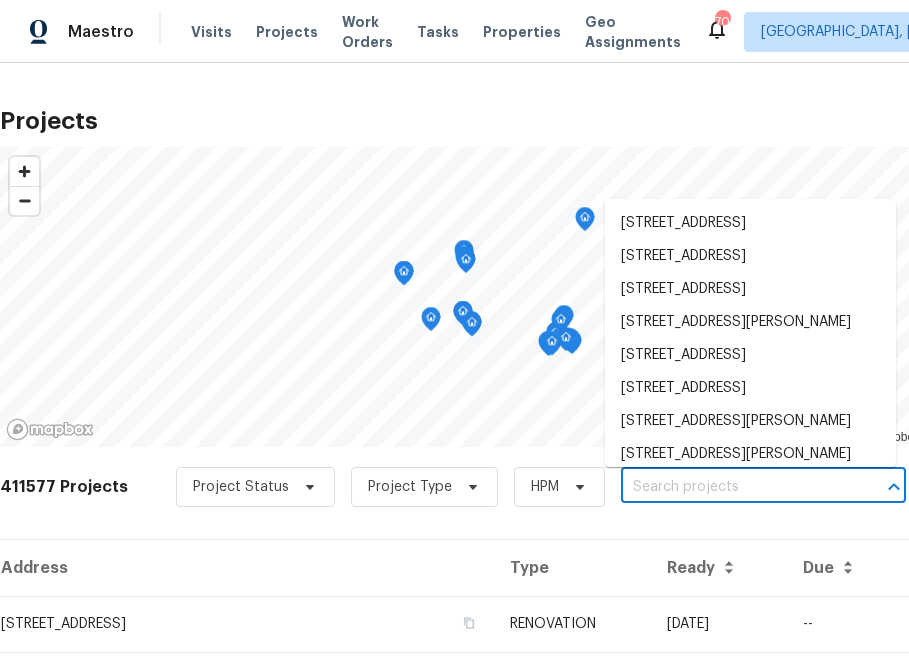 click at bounding box center (735, 487) 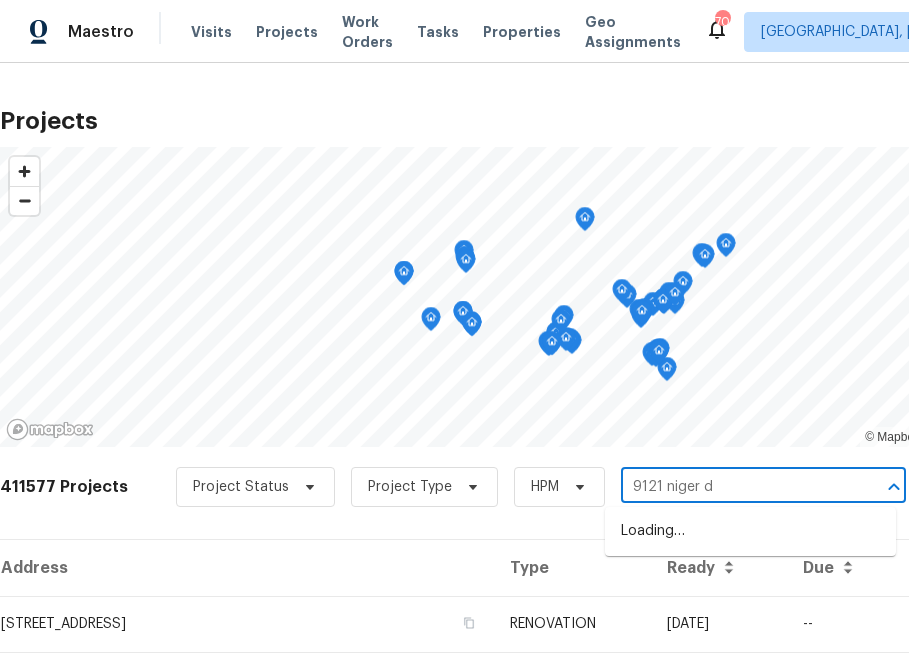 type on "9121 niger dr" 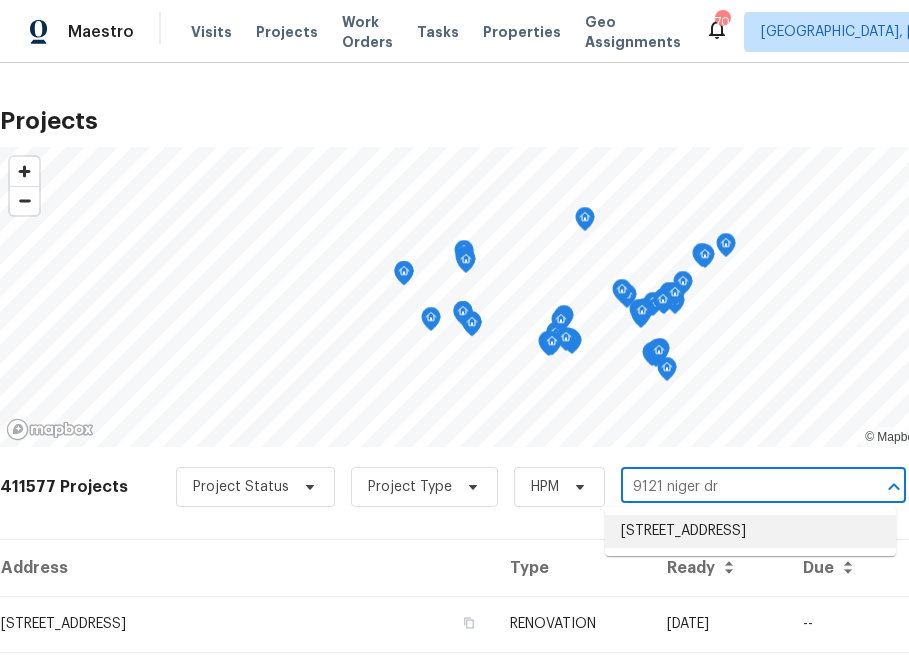click on "[STREET_ADDRESS]" at bounding box center [750, 531] 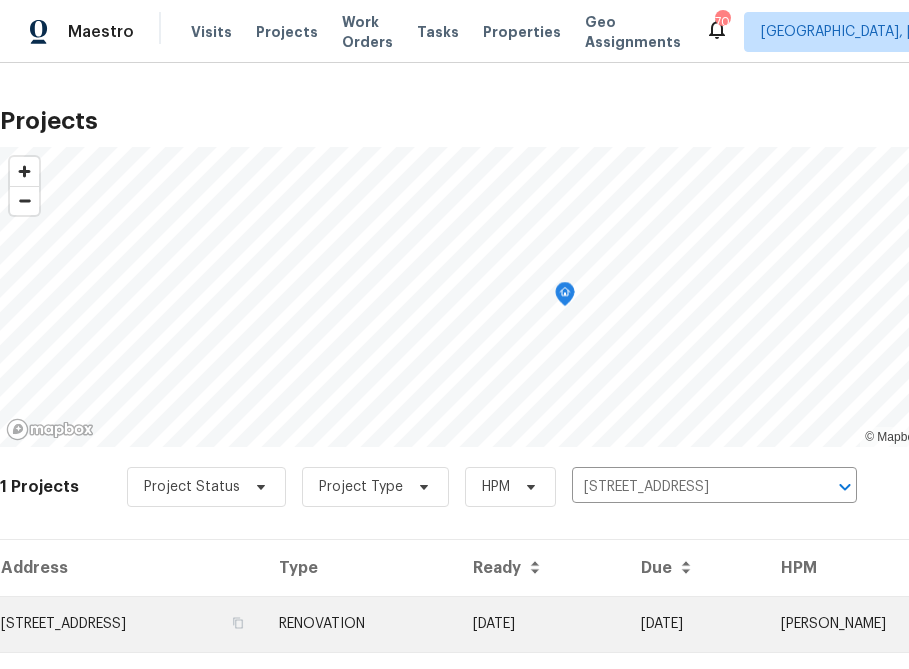 click on "[STREET_ADDRESS]" at bounding box center (131, 624) 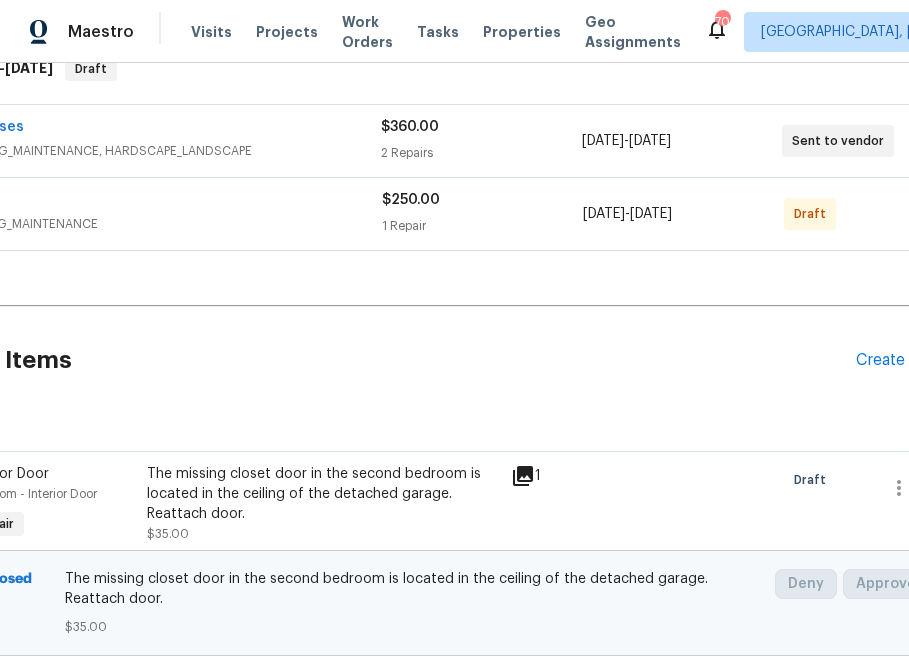 scroll, scrollTop: 342, scrollLeft: 221, axis: both 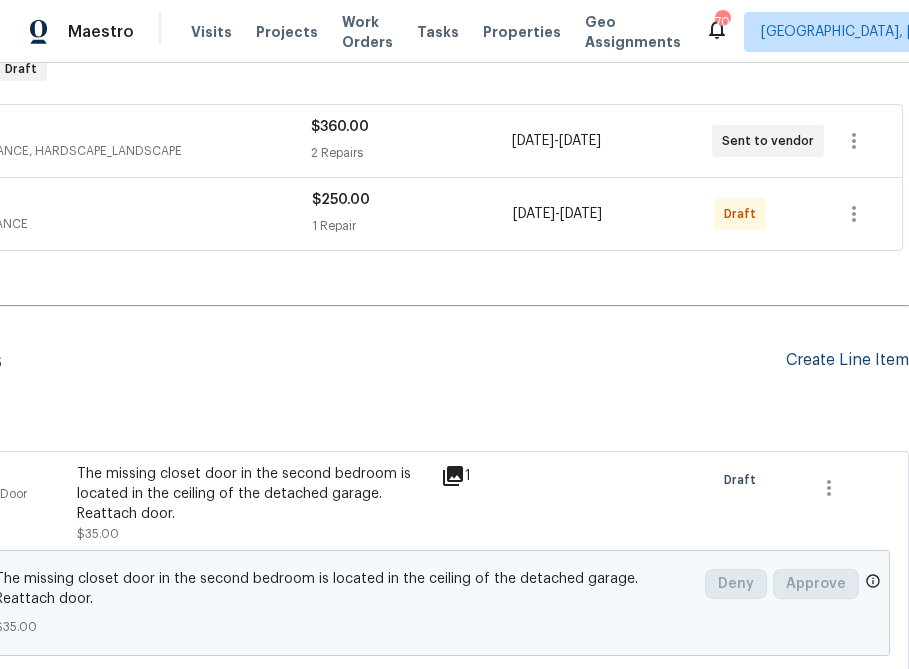 click on "Create Line Item" at bounding box center [847, 360] 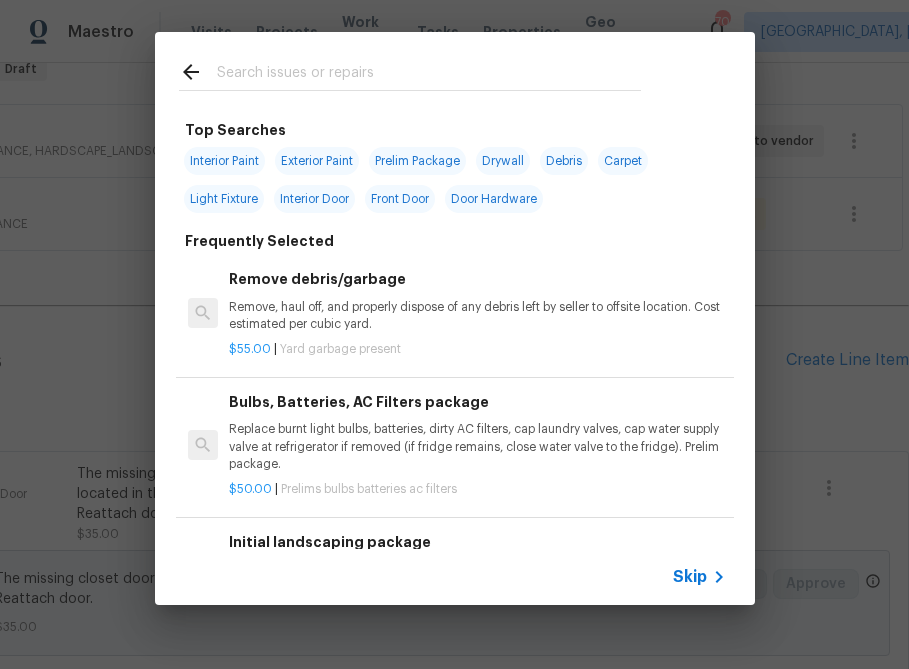 click on "Skip" at bounding box center (690, 577) 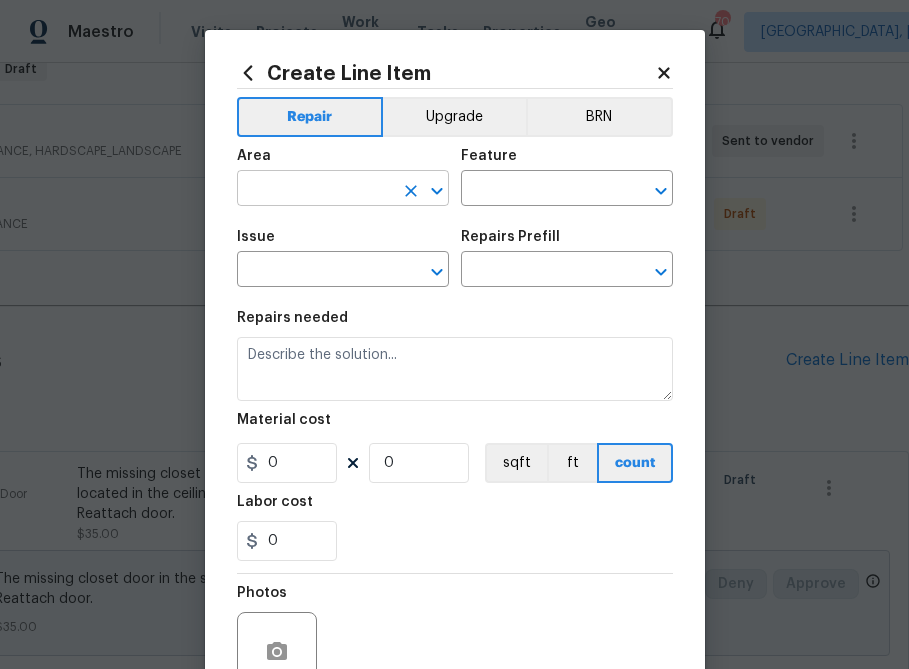 click at bounding box center (315, 190) 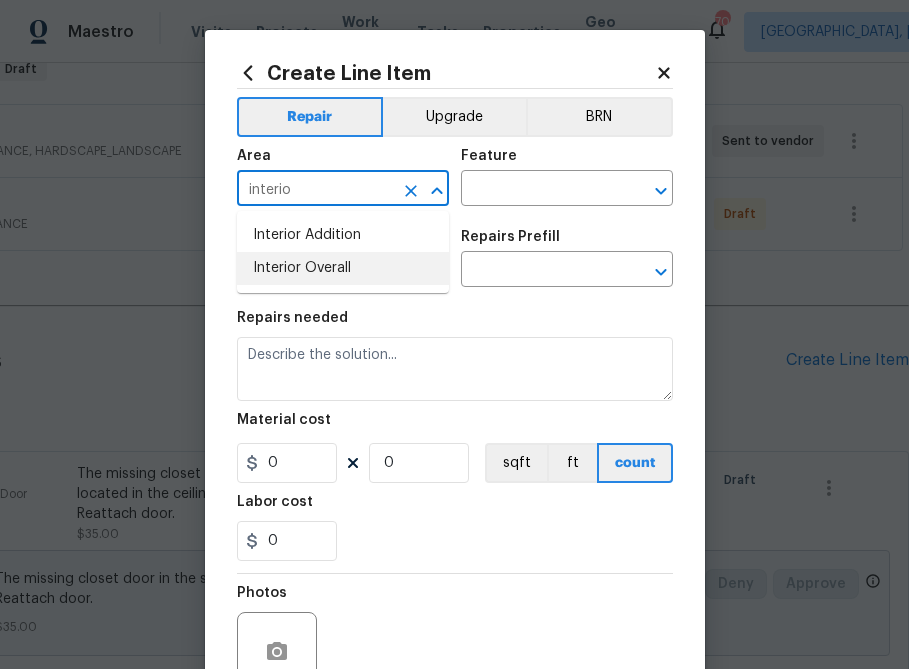 click on "Interior Overall" at bounding box center [343, 268] 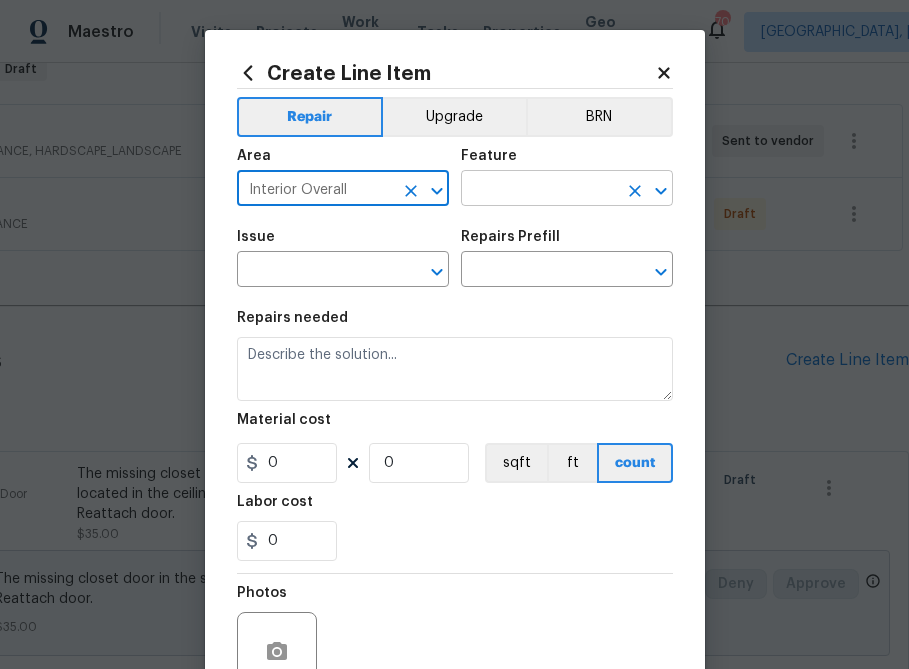 type on "Interior Overall" 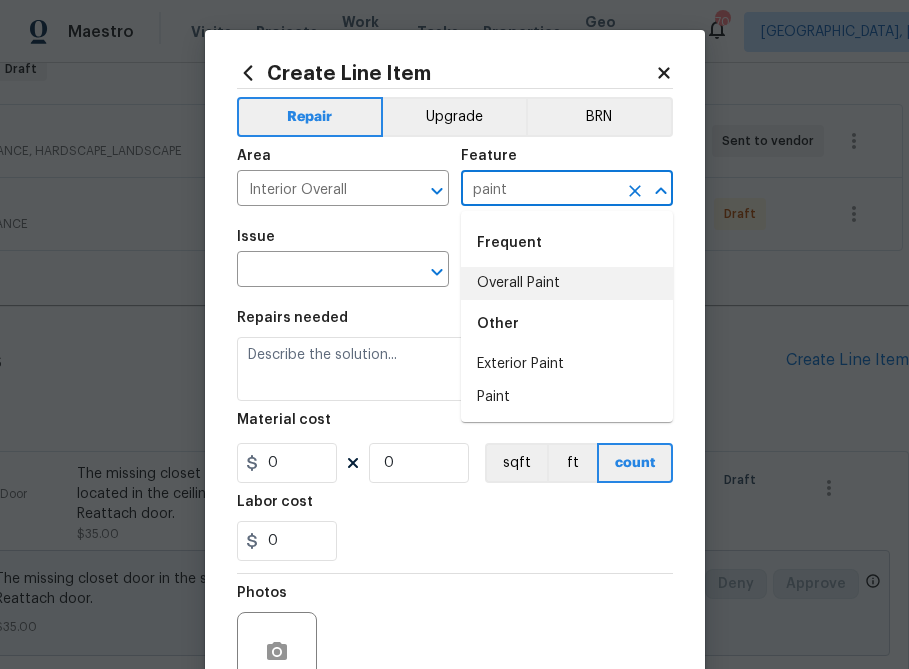 click on "Overall Paint" at bounding box center [567, 283] 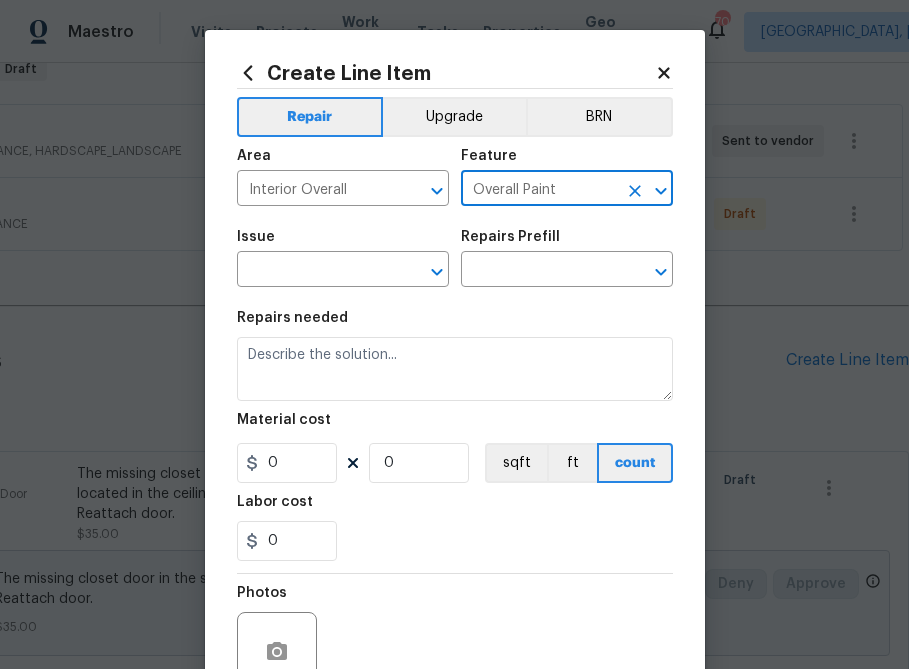 type on "Overall Paint" 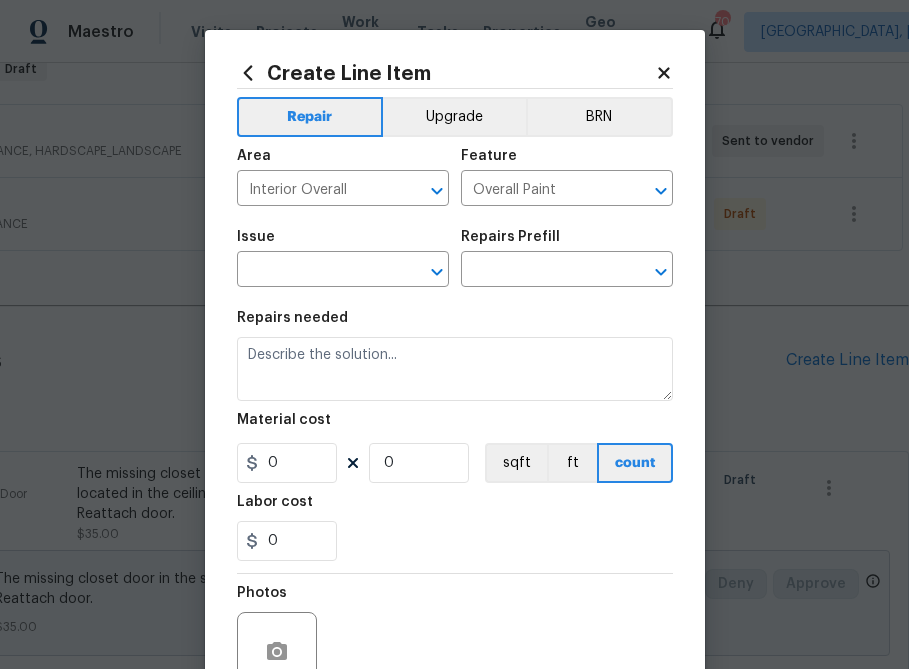 click on "Issue ​" at bounding box center [343, 258] 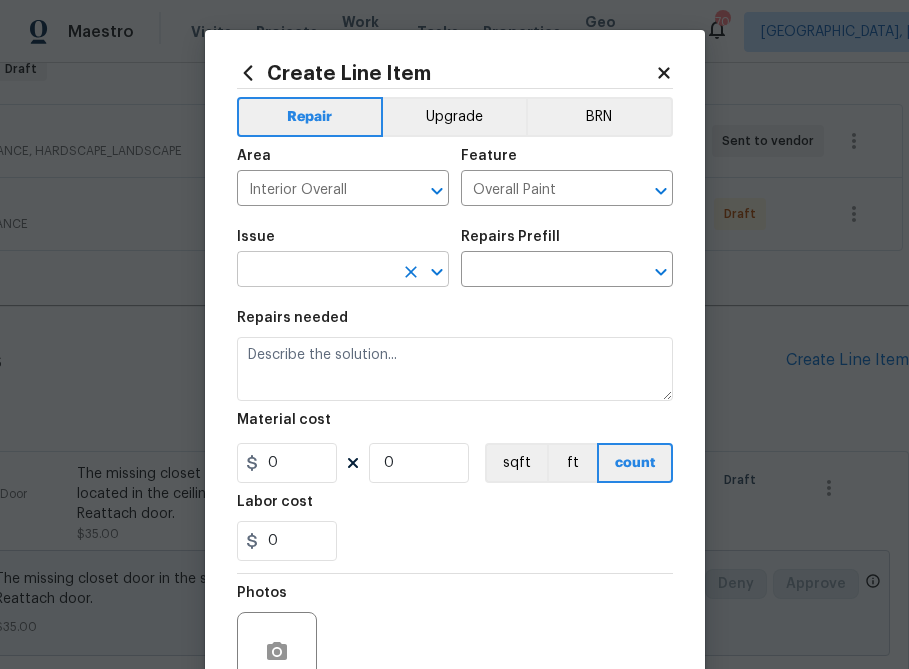 click at bounding box center (315, 271) 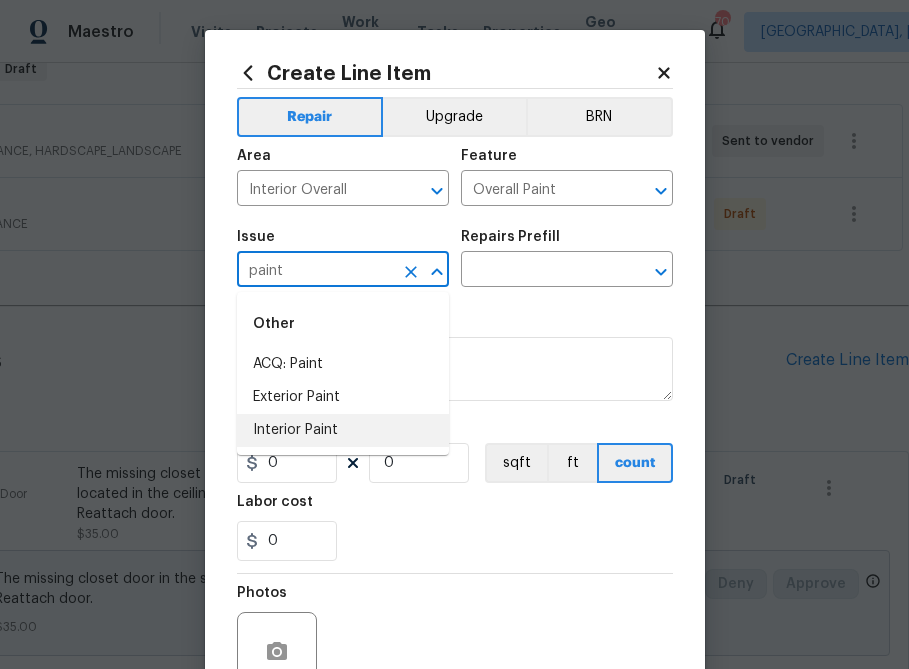 drag, startPoint x: 334, startPoint y: 432, endPoint x: 378, endPoint y: 378, distance: 69.656296 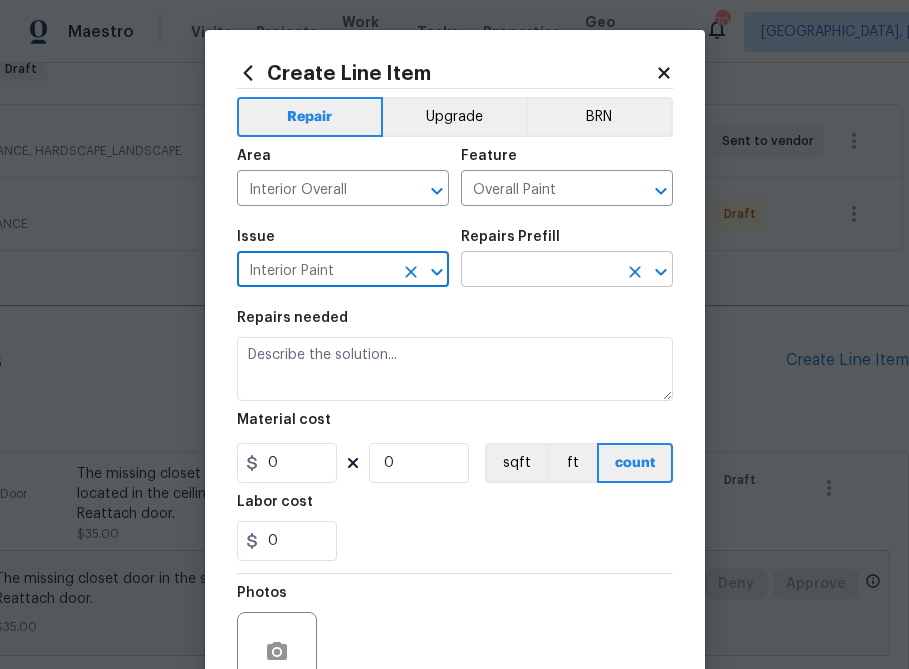 type on "Interior Paint" 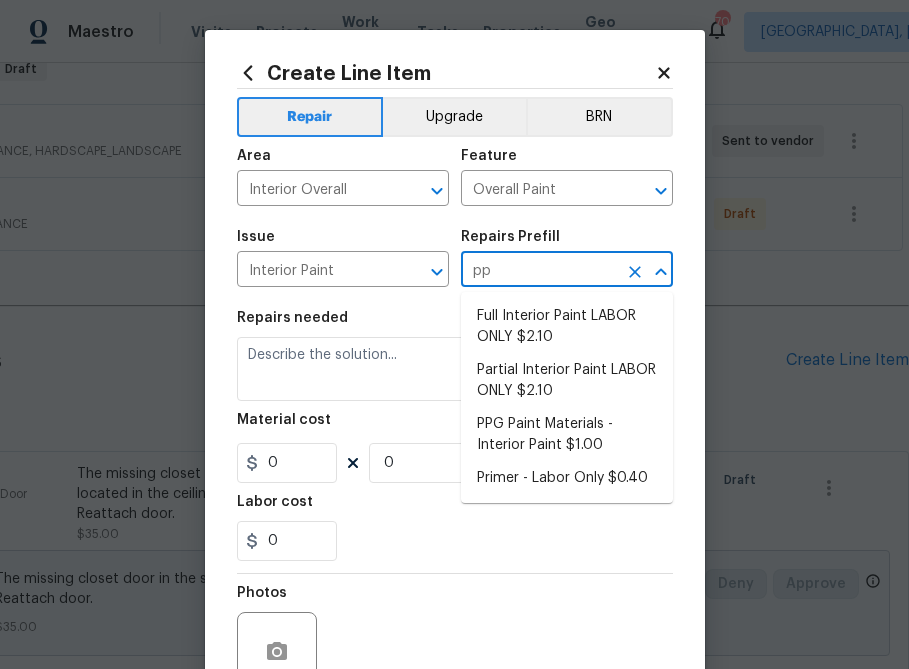type on "ppg" 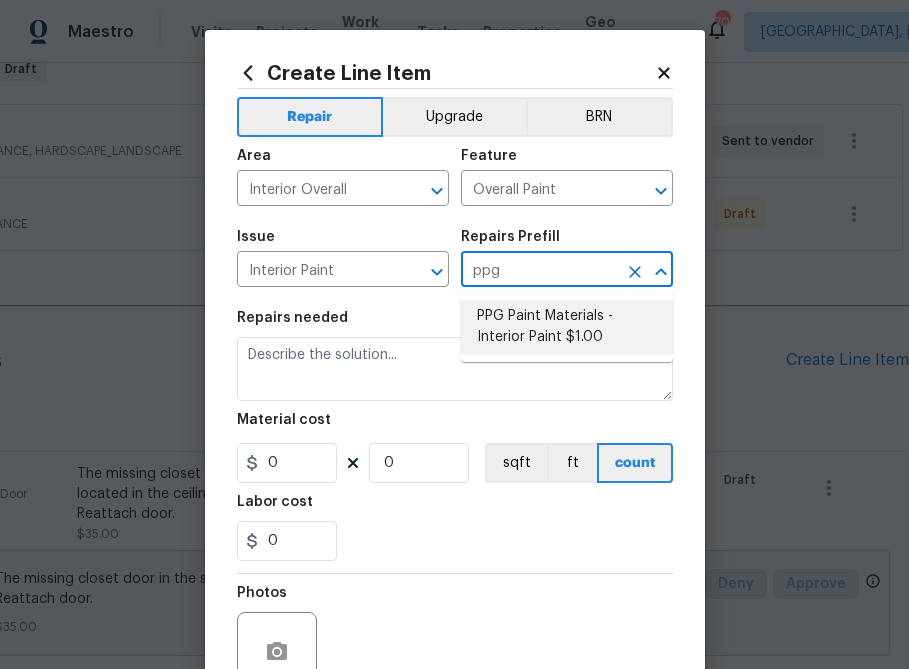 click on "PPG Paint Materials - Interior Paint $1.00" at bounding box center [567, 327] 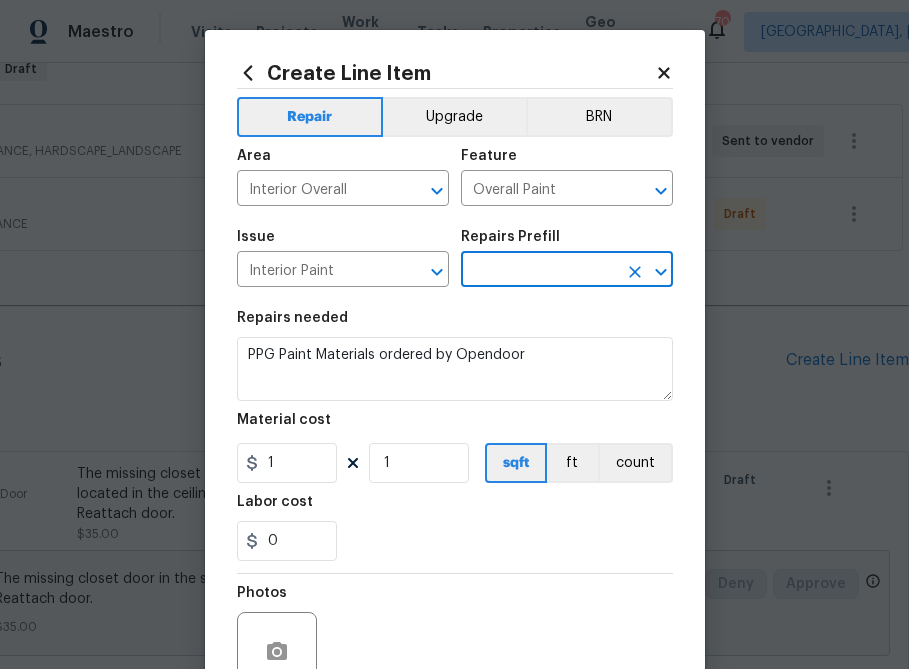 type on "PPG Paint Materials - Interior Paint $1.00" 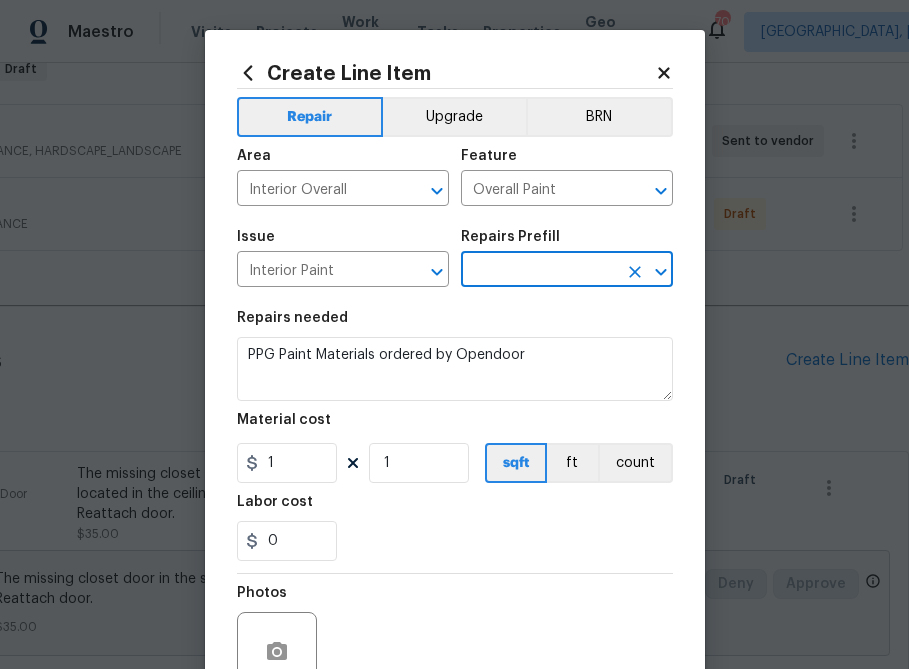 type on "PPG Paint Materials ordered by Opendoor" 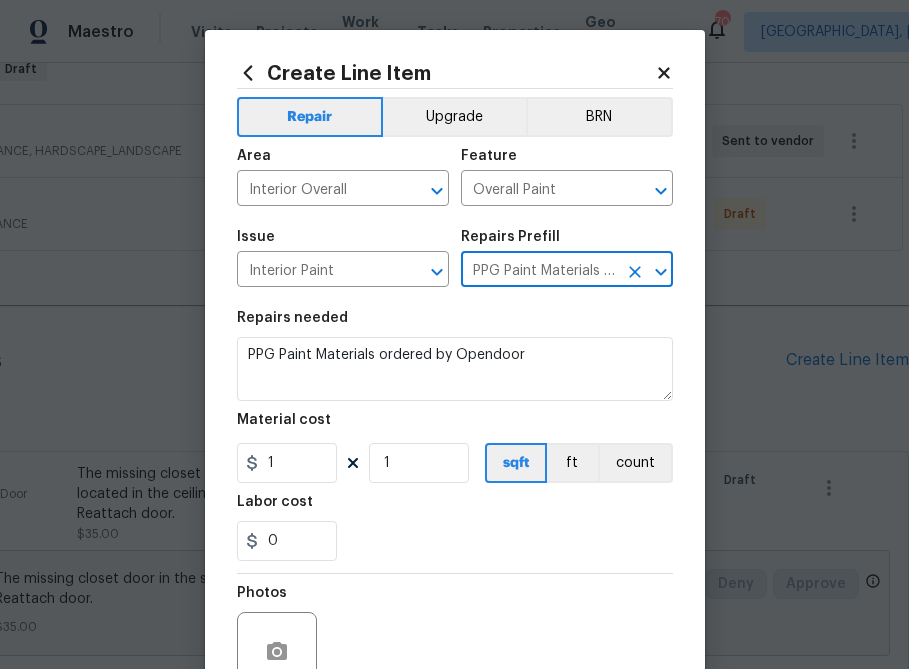 type on "PPG Paint Materials - Interior Paint $1.00" 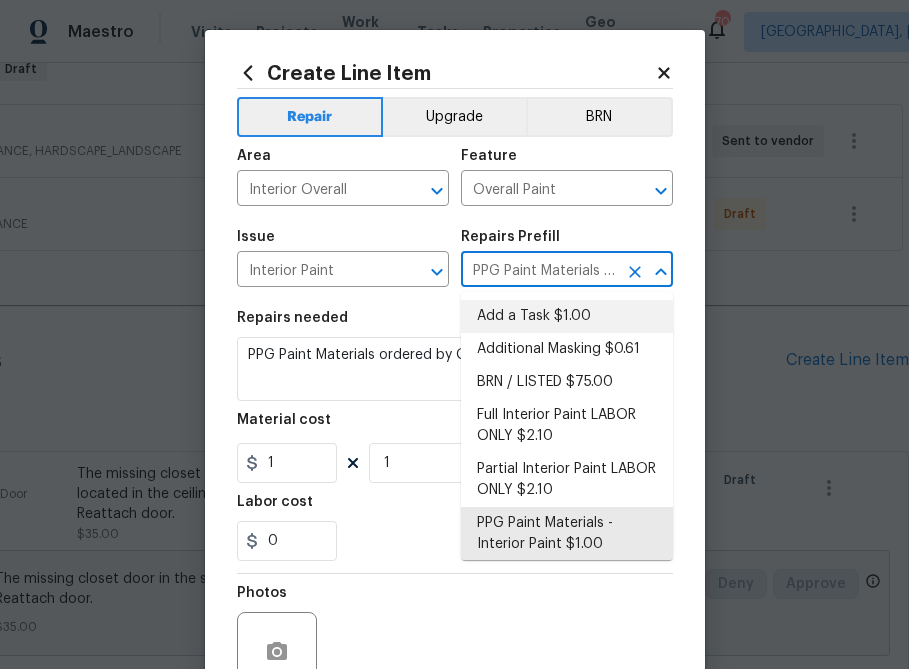 click on "Area" at bounding box center [343, 162] 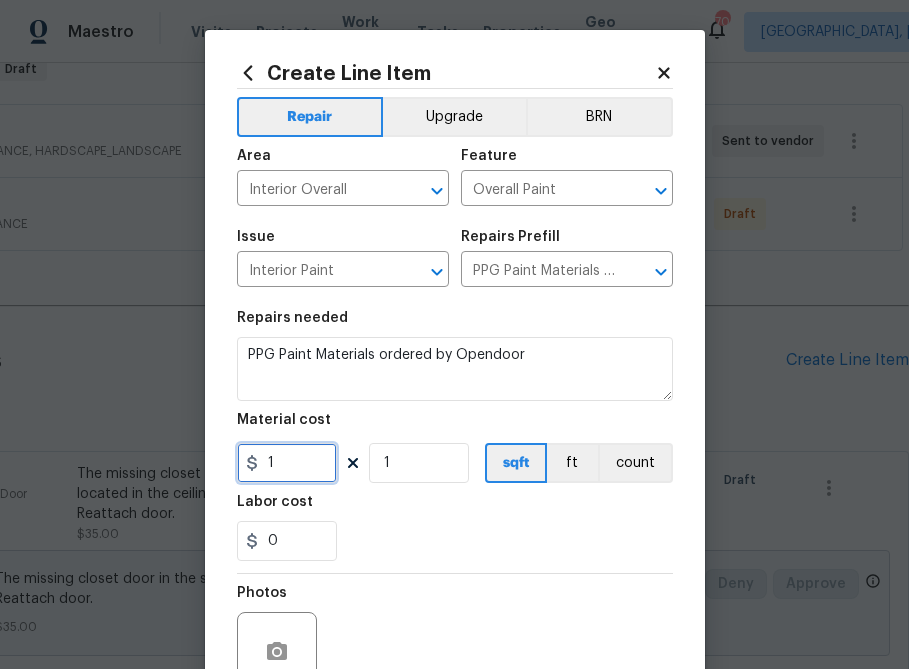 click on "1" at bounding box center [287, 463] 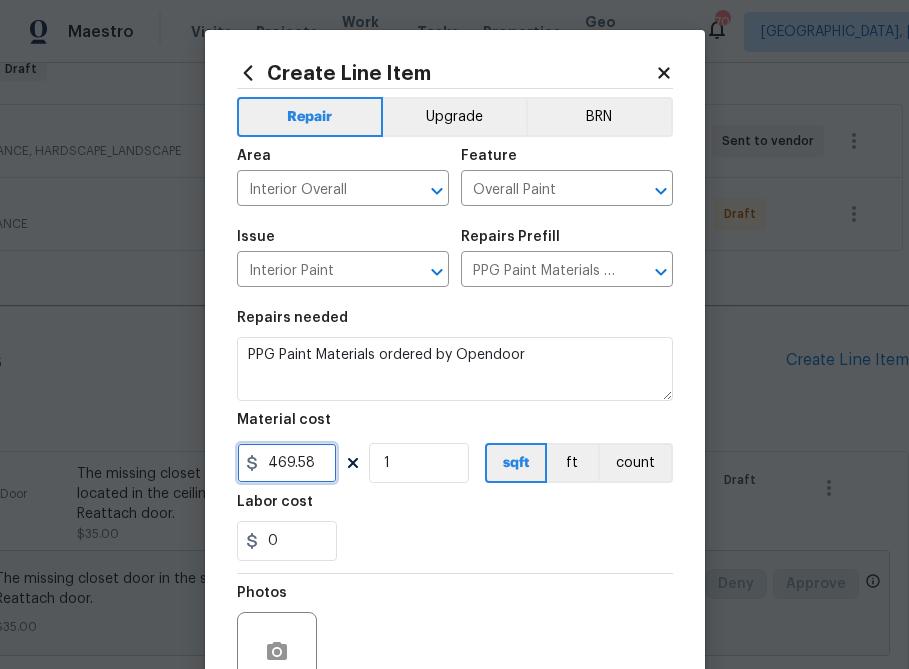 type on "469.58" 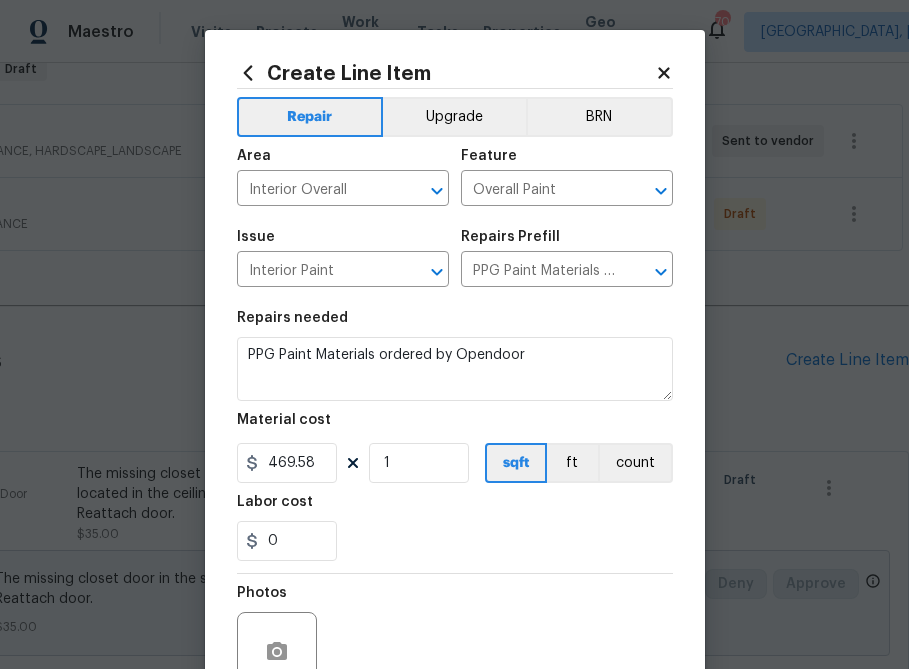 click on "Labor cost" at bounding box center (455, 508) 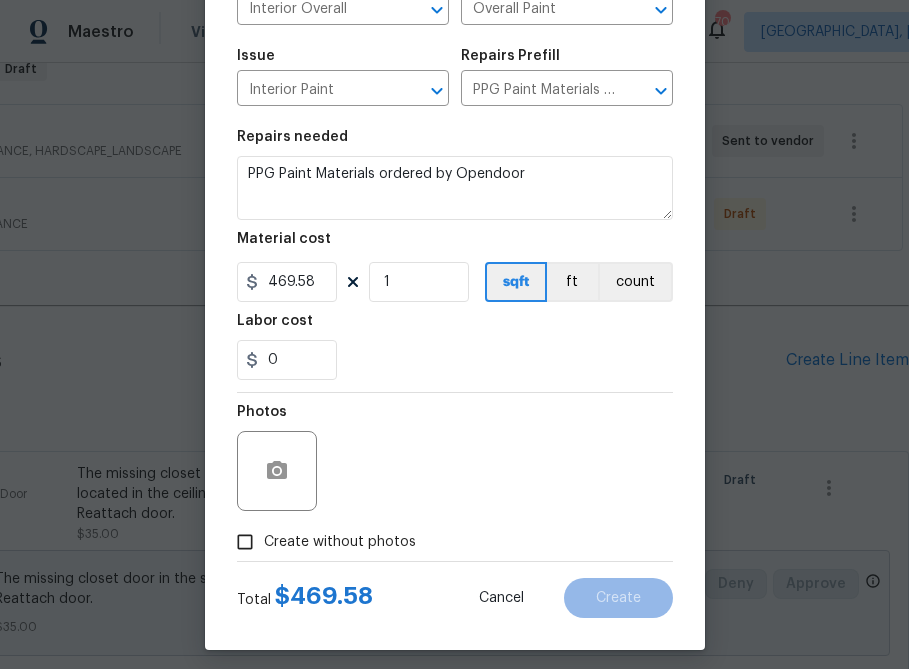 scroll, scrollTop: 193, scrollLeft: 0, axis: vertical 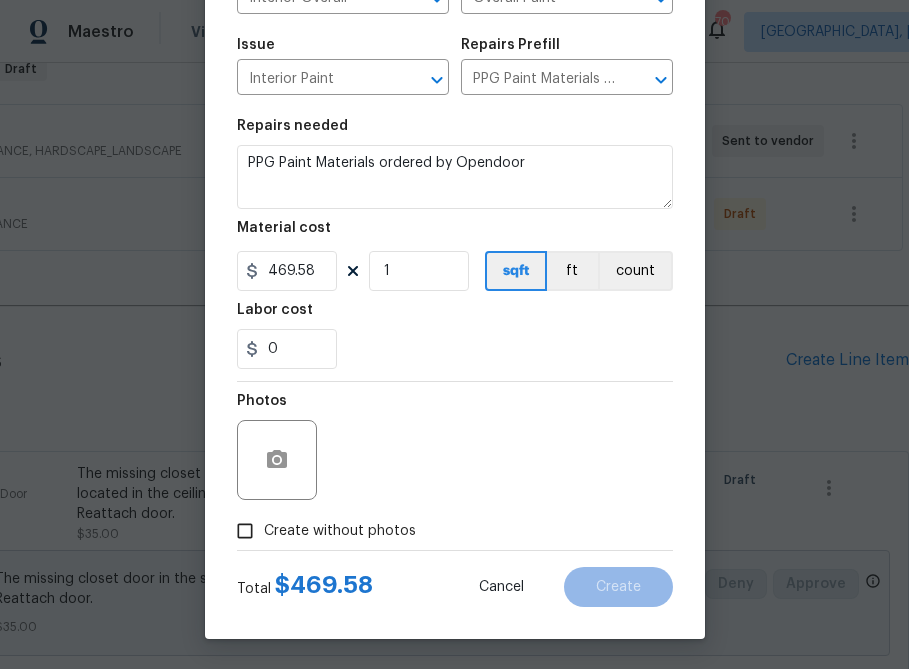 click on "Create without photos" at bounding box center (340, 531) 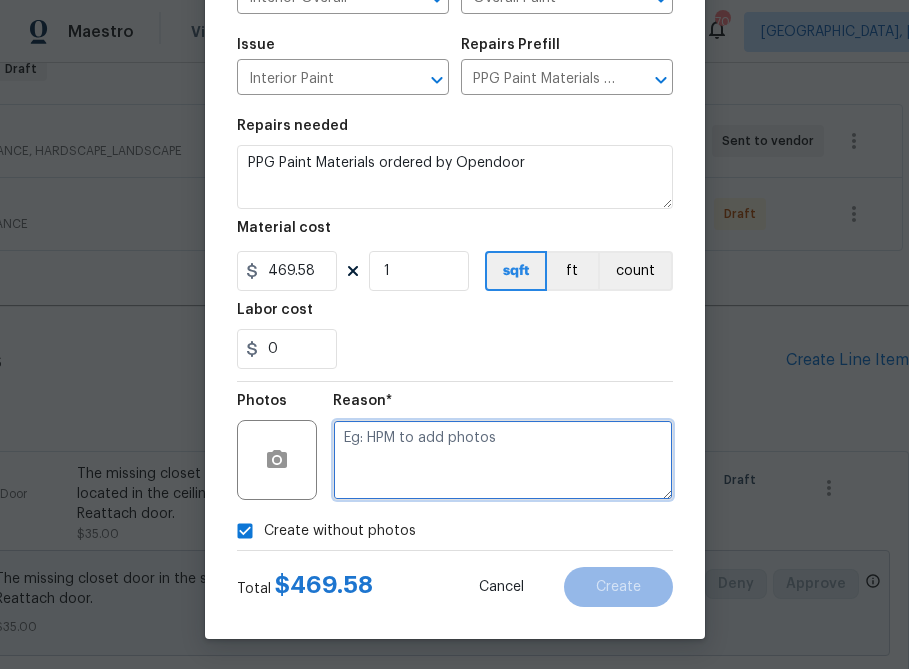 click at bounding box center [503, 460] 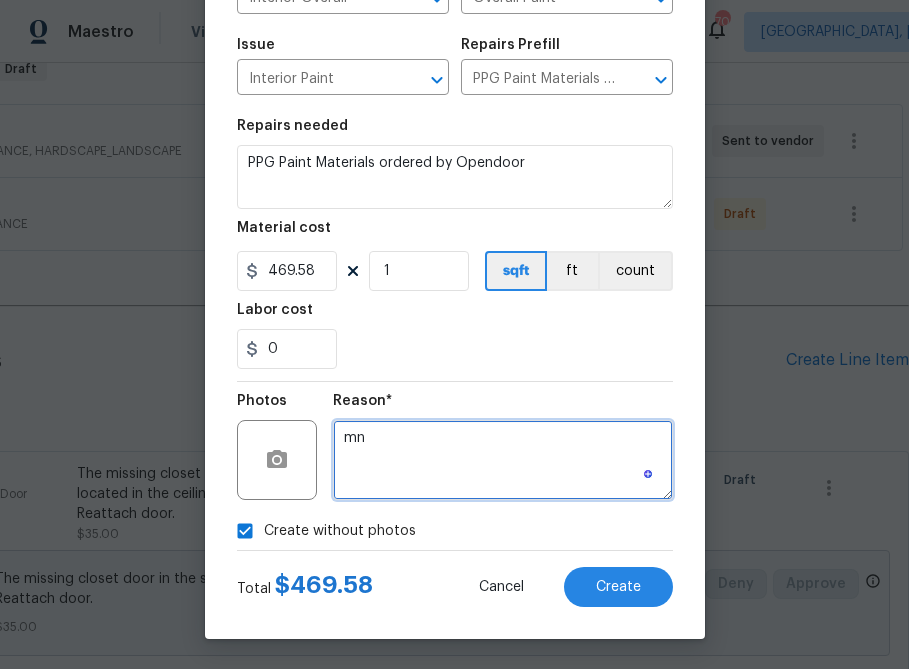 type on "m" 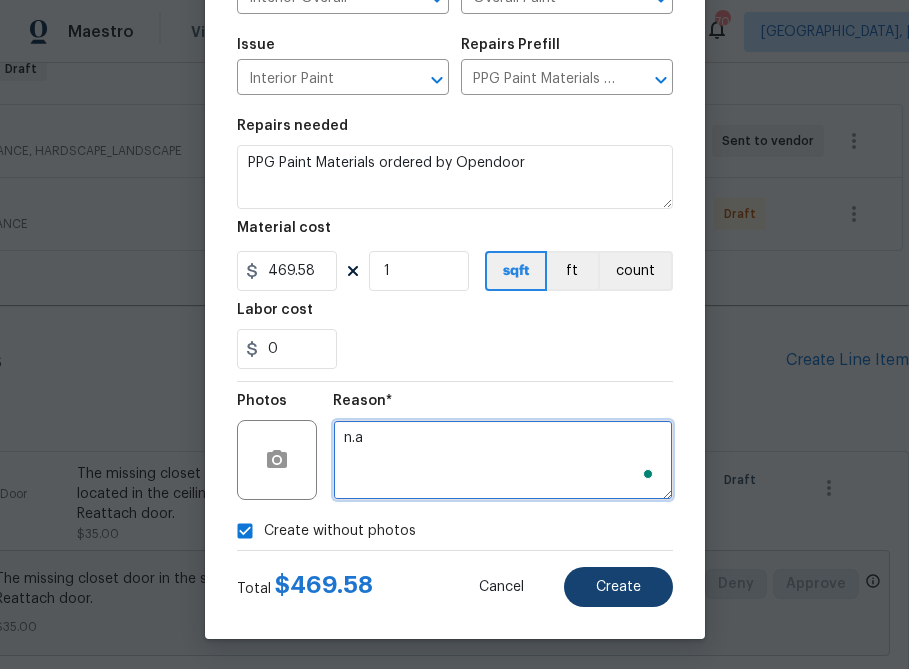 type on "n.a" 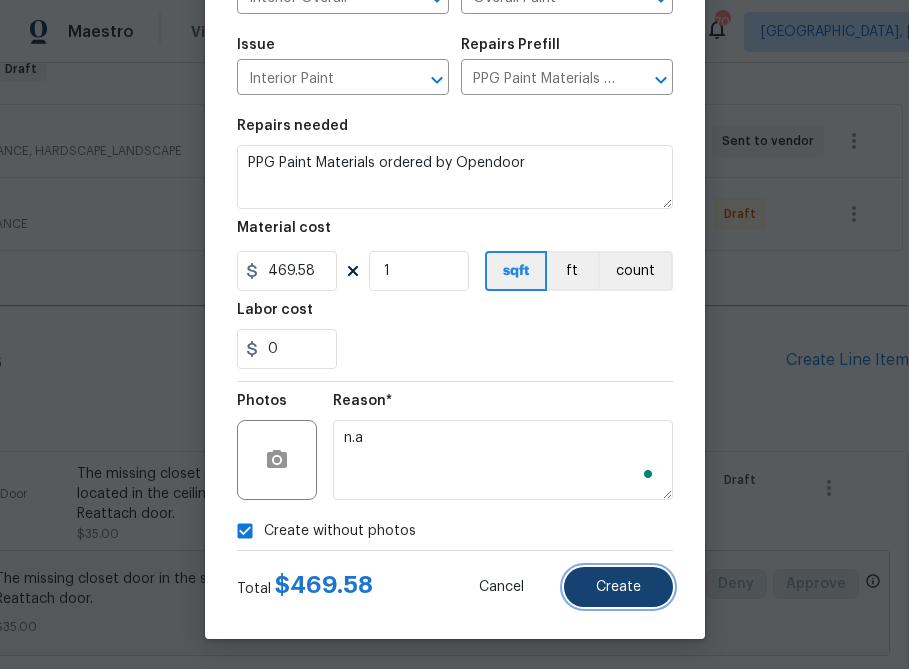 click on "Create" at bounding box center [618, 587] 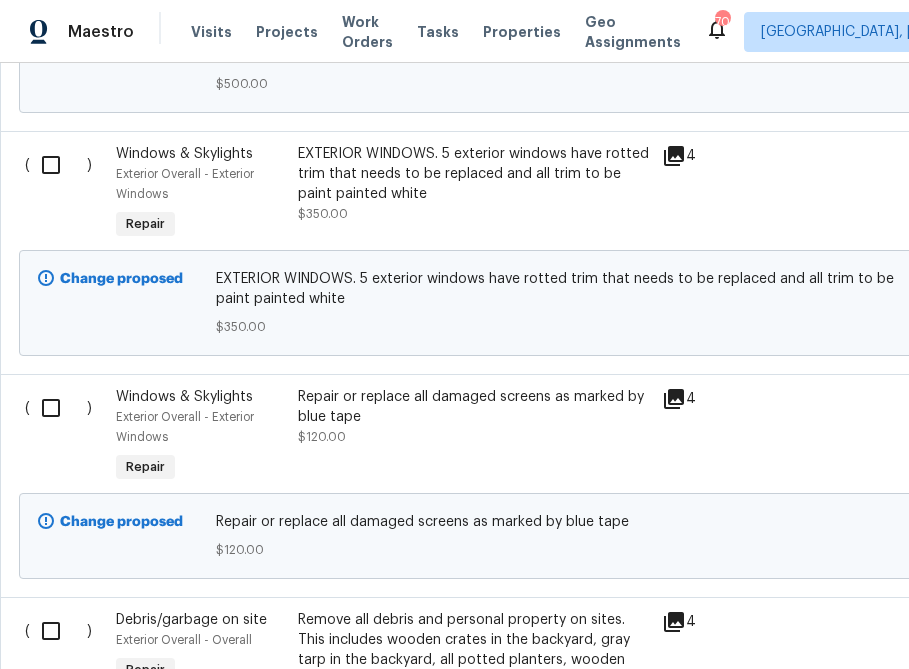 scroll, scrollTop: 4741, scrollLeft: 0, axis: vertical 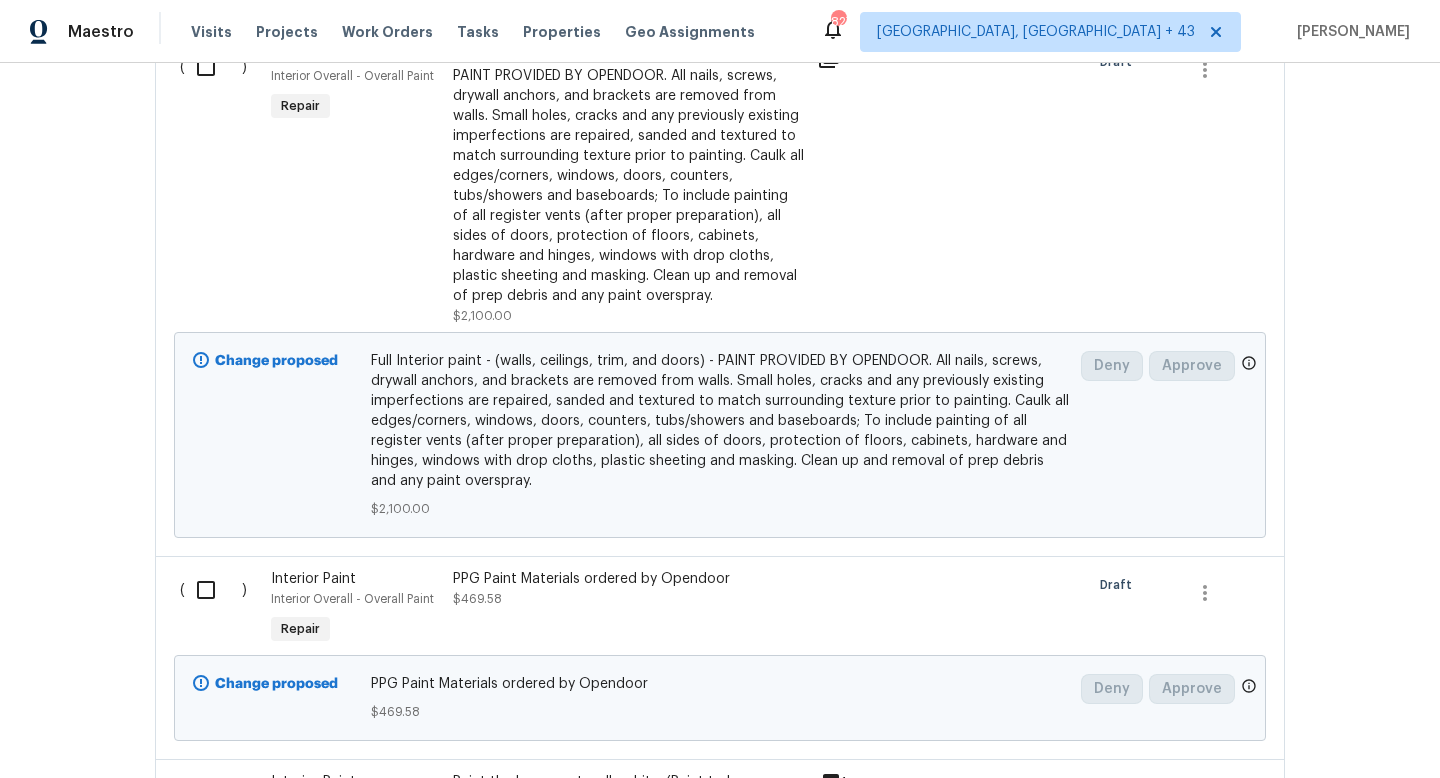 click at bounding box center (213, 590) 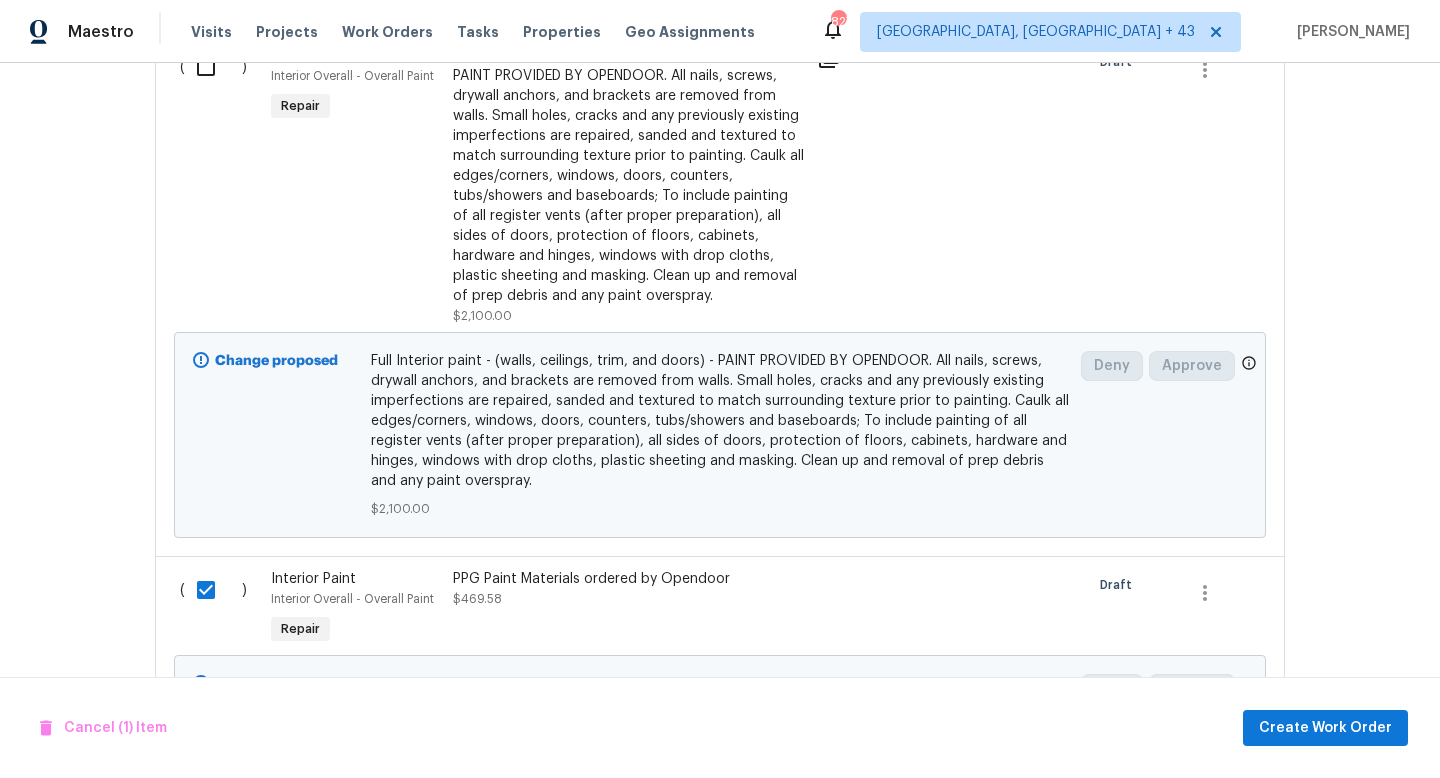 click on "Cancel (1) Item Create Work Order" at bounding box center (720, 728) 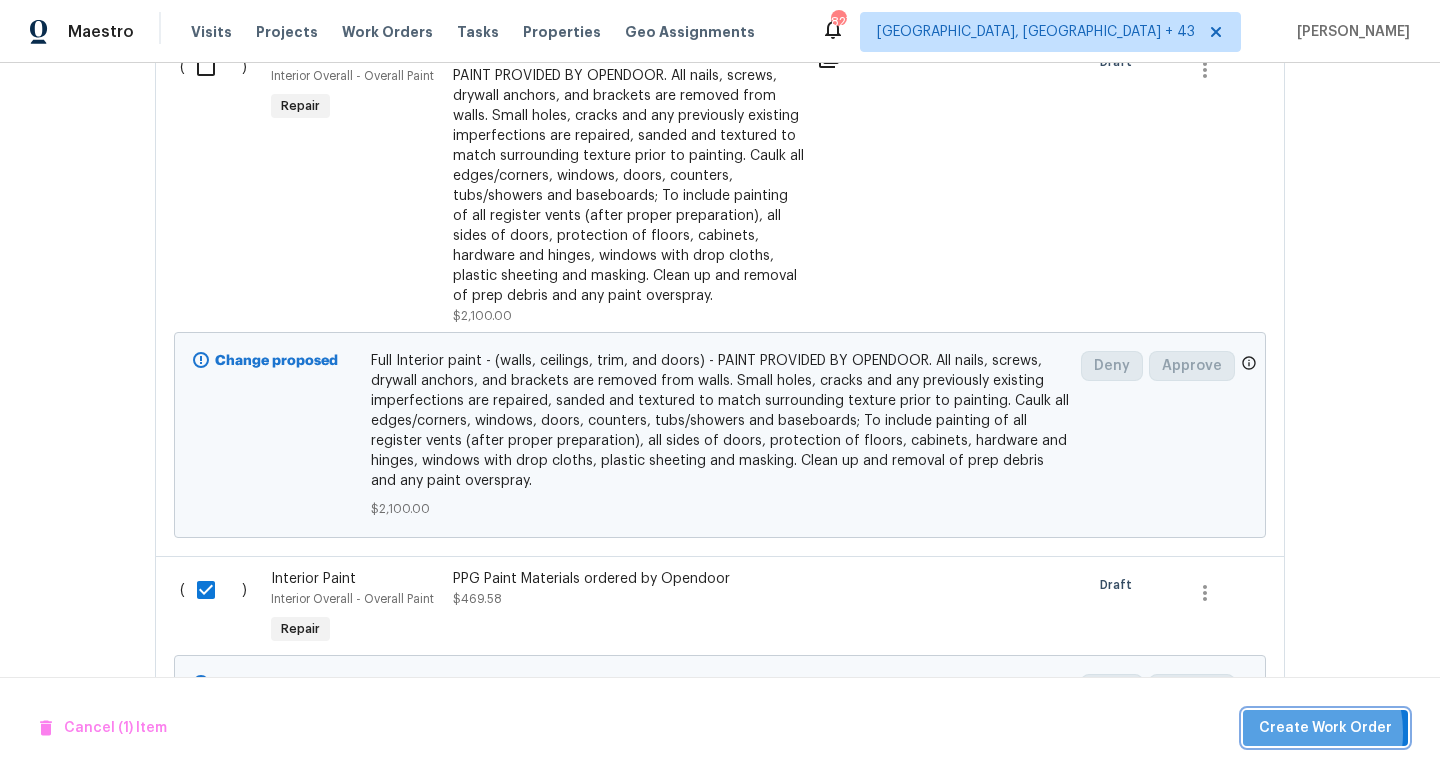 click on "Create Work Order" at bounding box center (1325, 728) 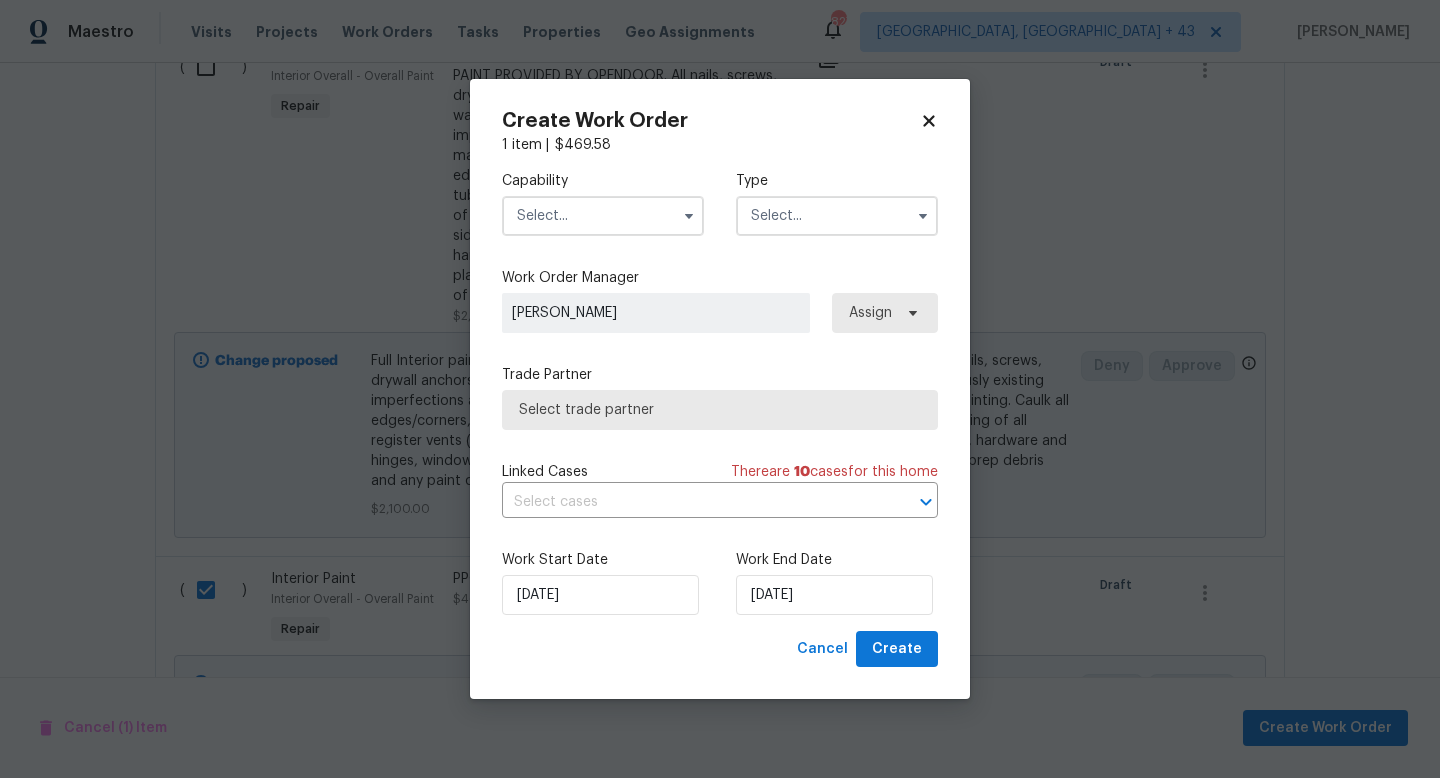 click at bounding box center [603, 216] 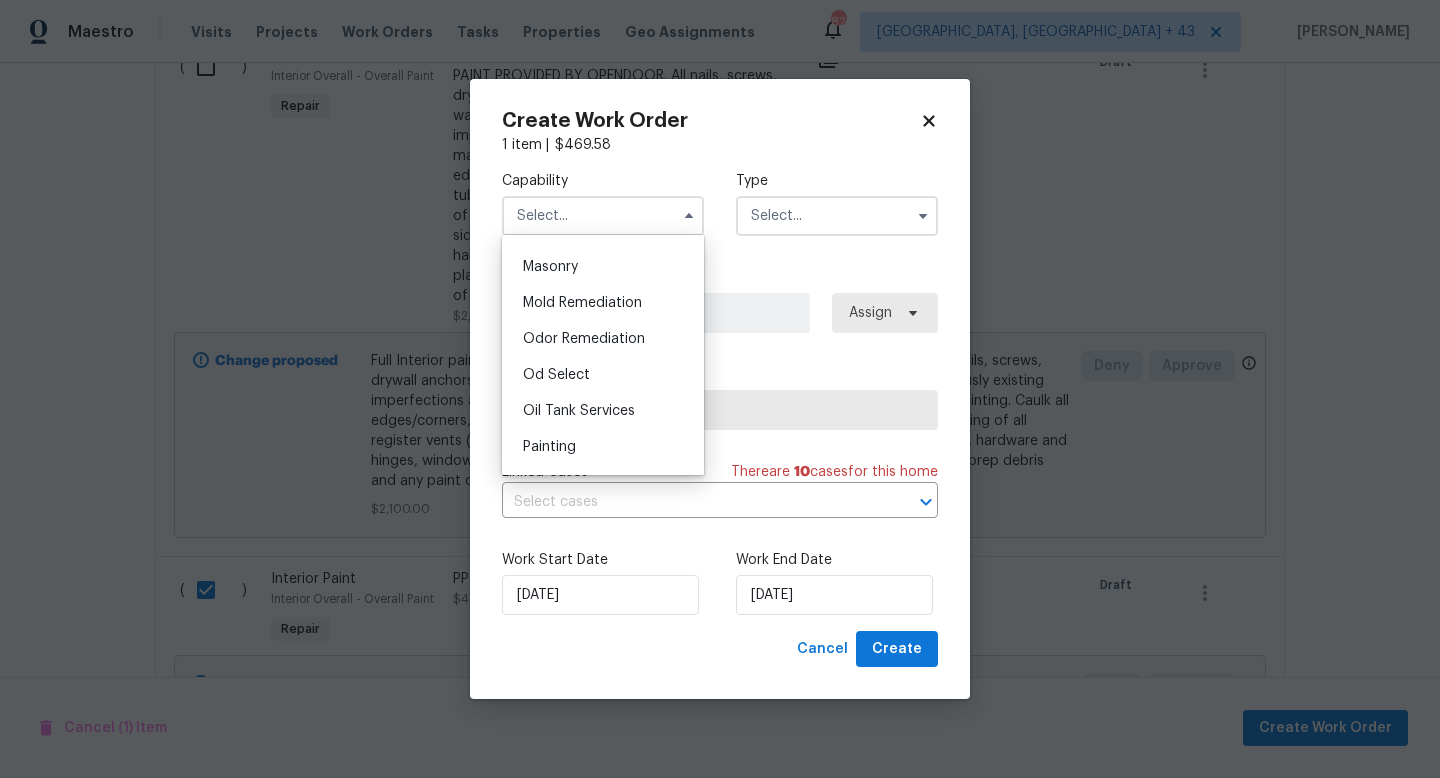 scroll, scrollTop: 1541, scrollLeft: 0, axis: vertical 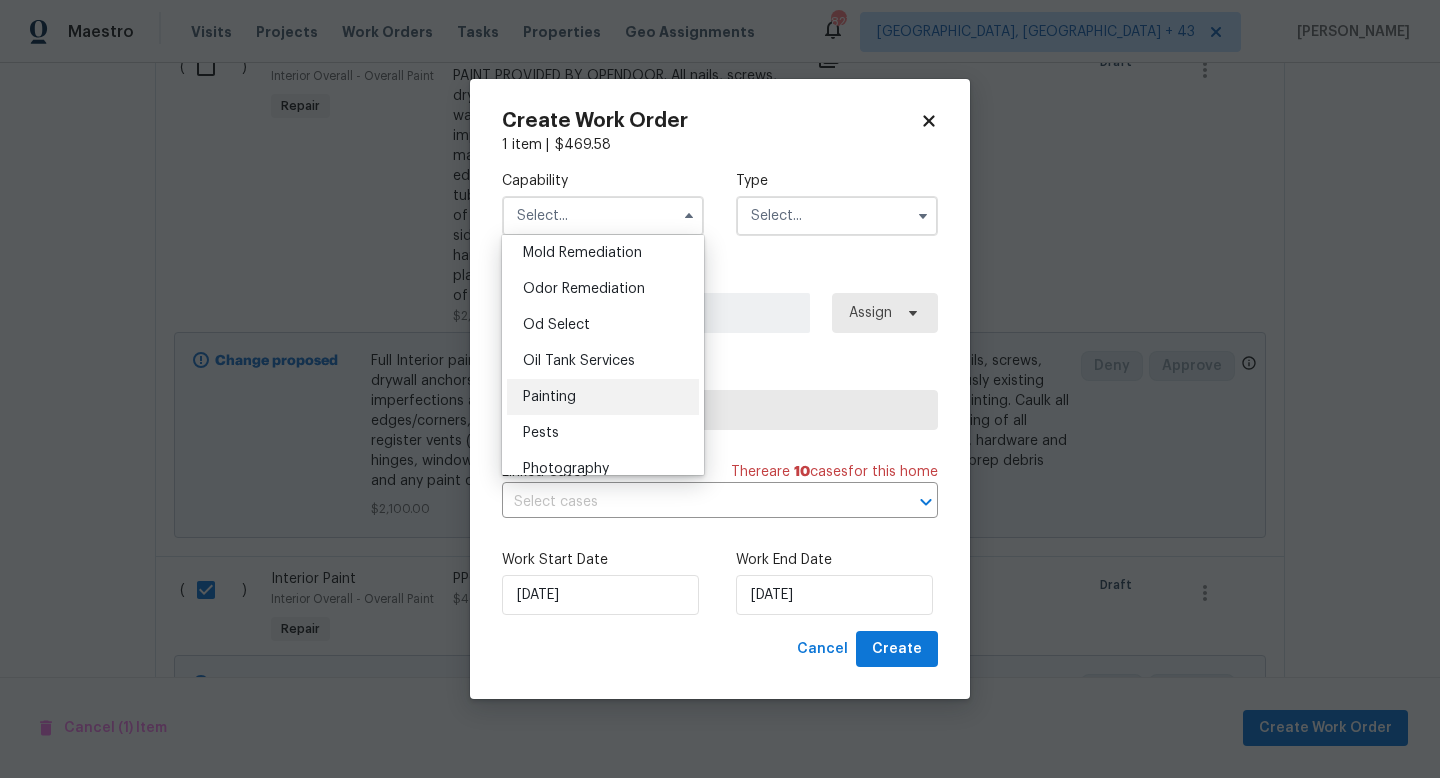 click on "Painting" at bounding box center [603, 397] 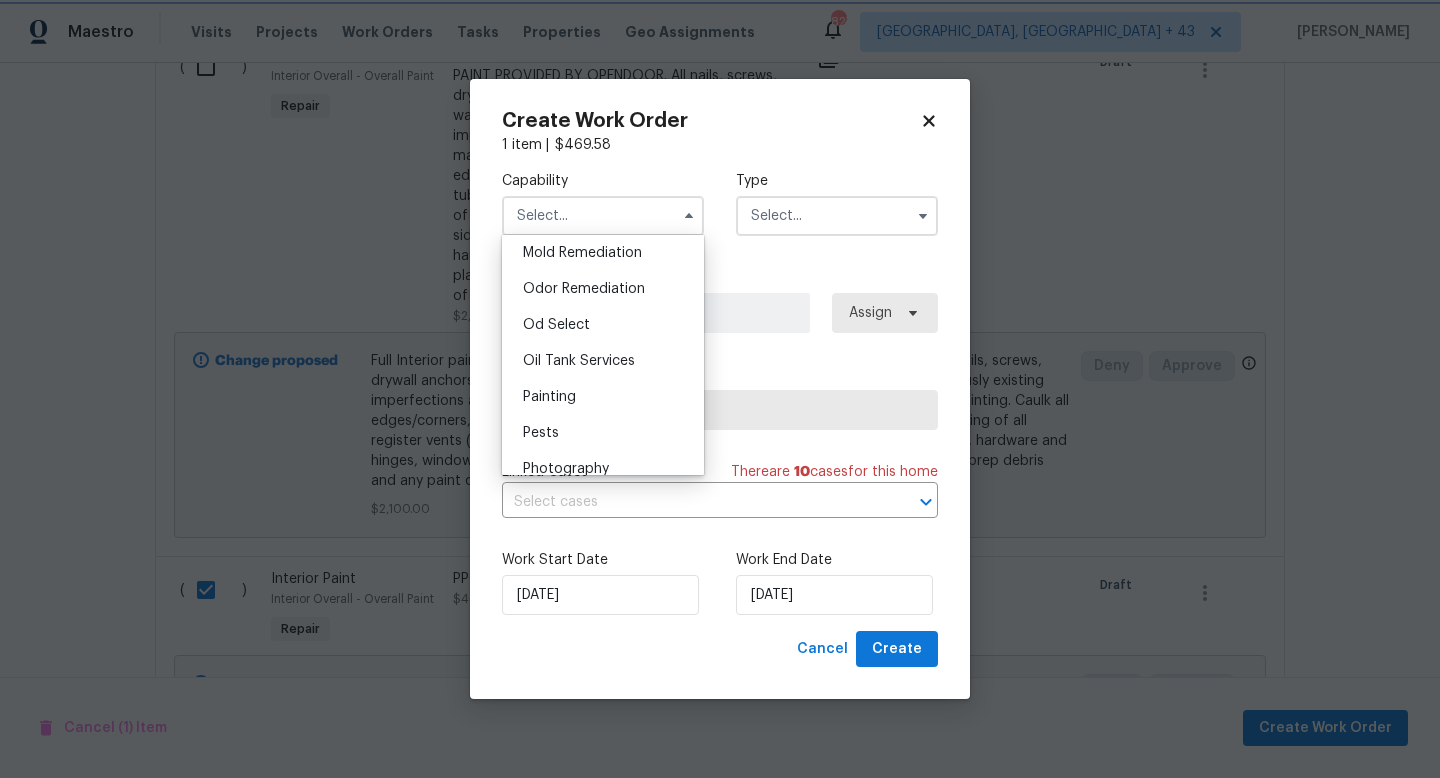 type on "Painting" 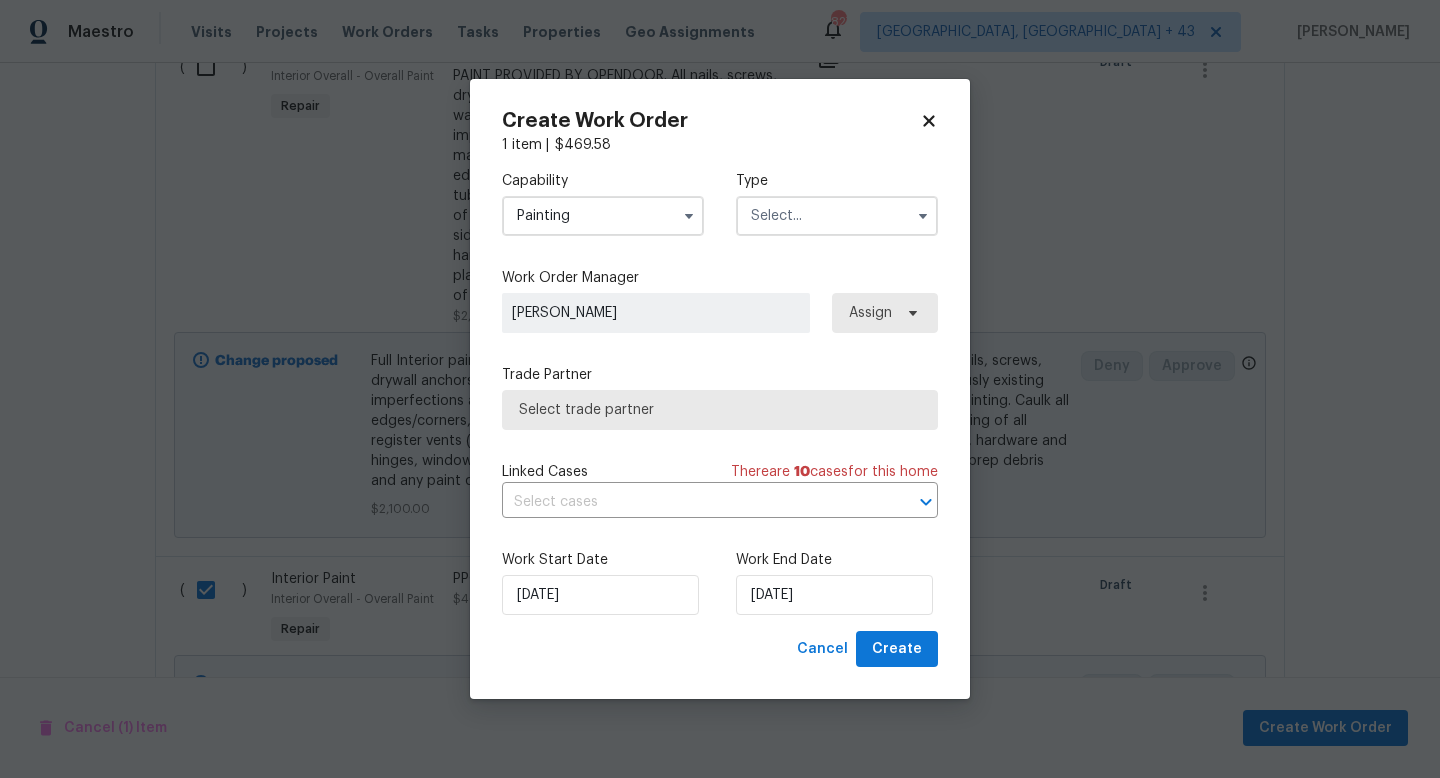 click at bounding box center [837, 216] 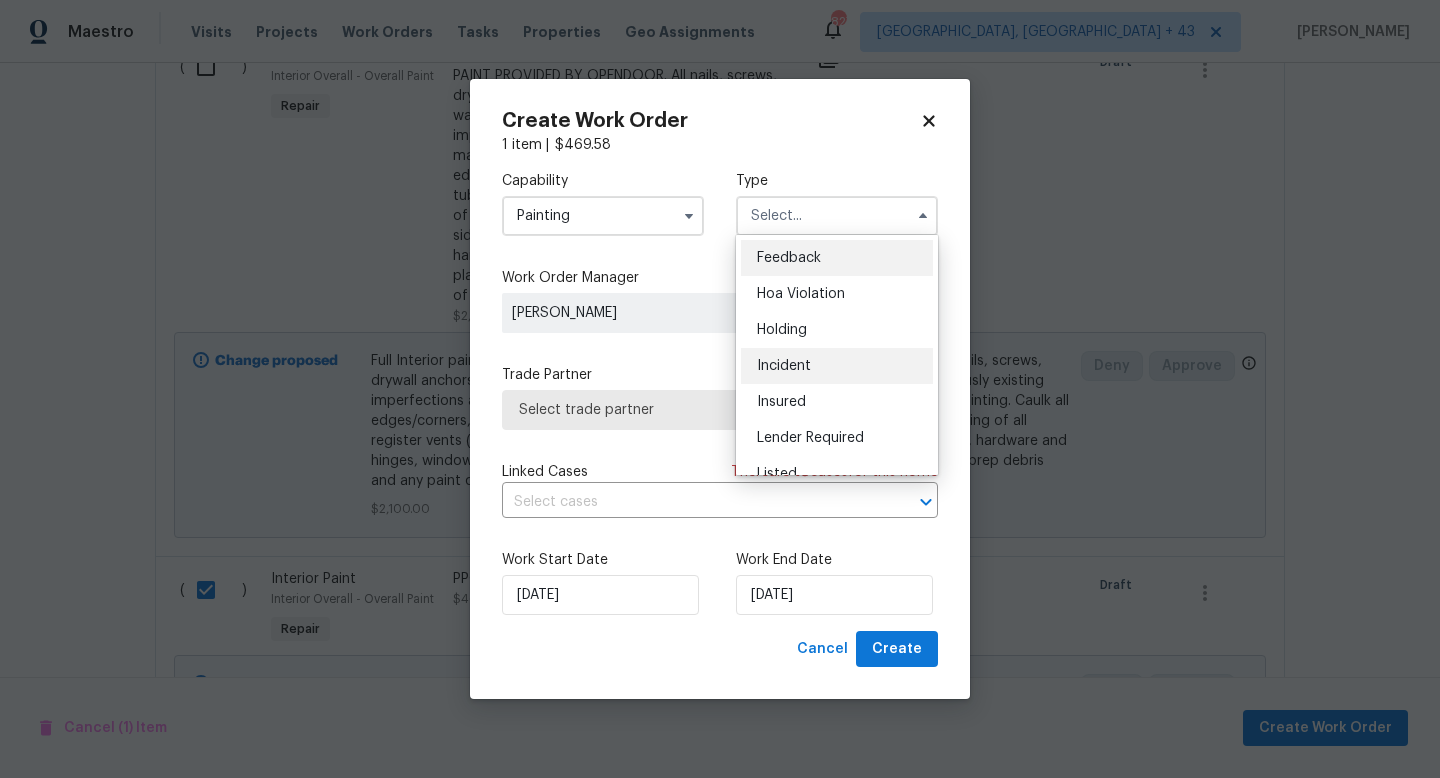 scroll, scrollTop: 454, scrollLeft: 0, axis: vertical 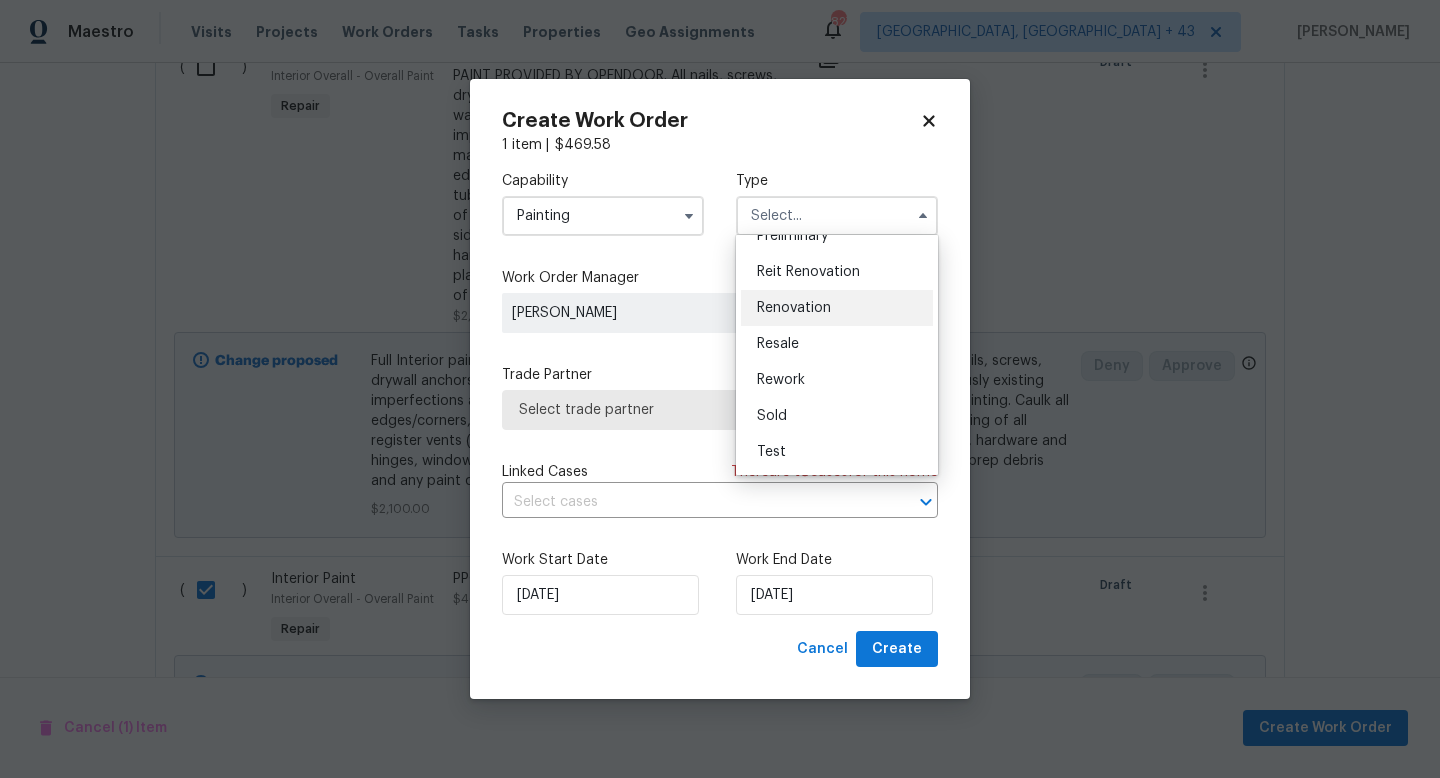 click on "Renovation" at bounding box center [794, 308] 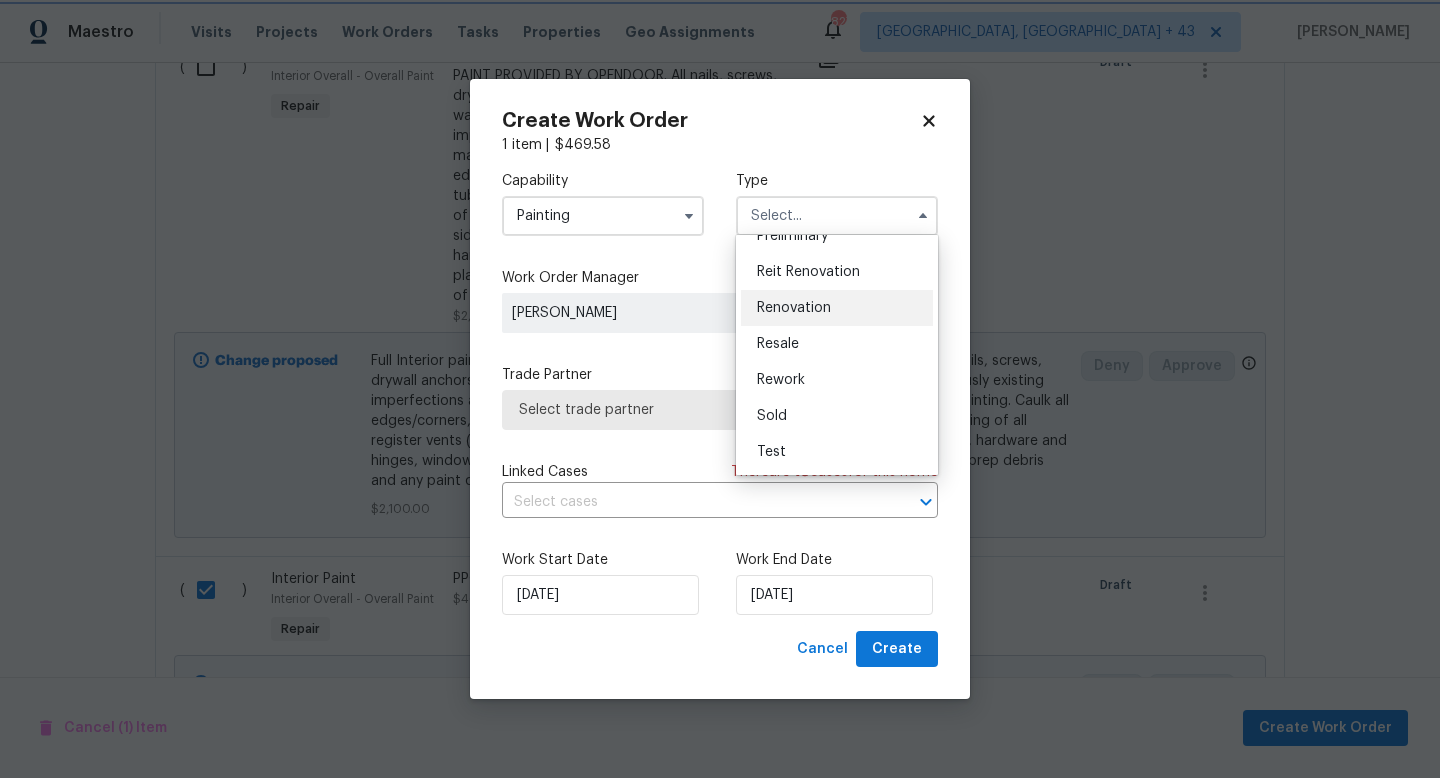 type on "Renovation" 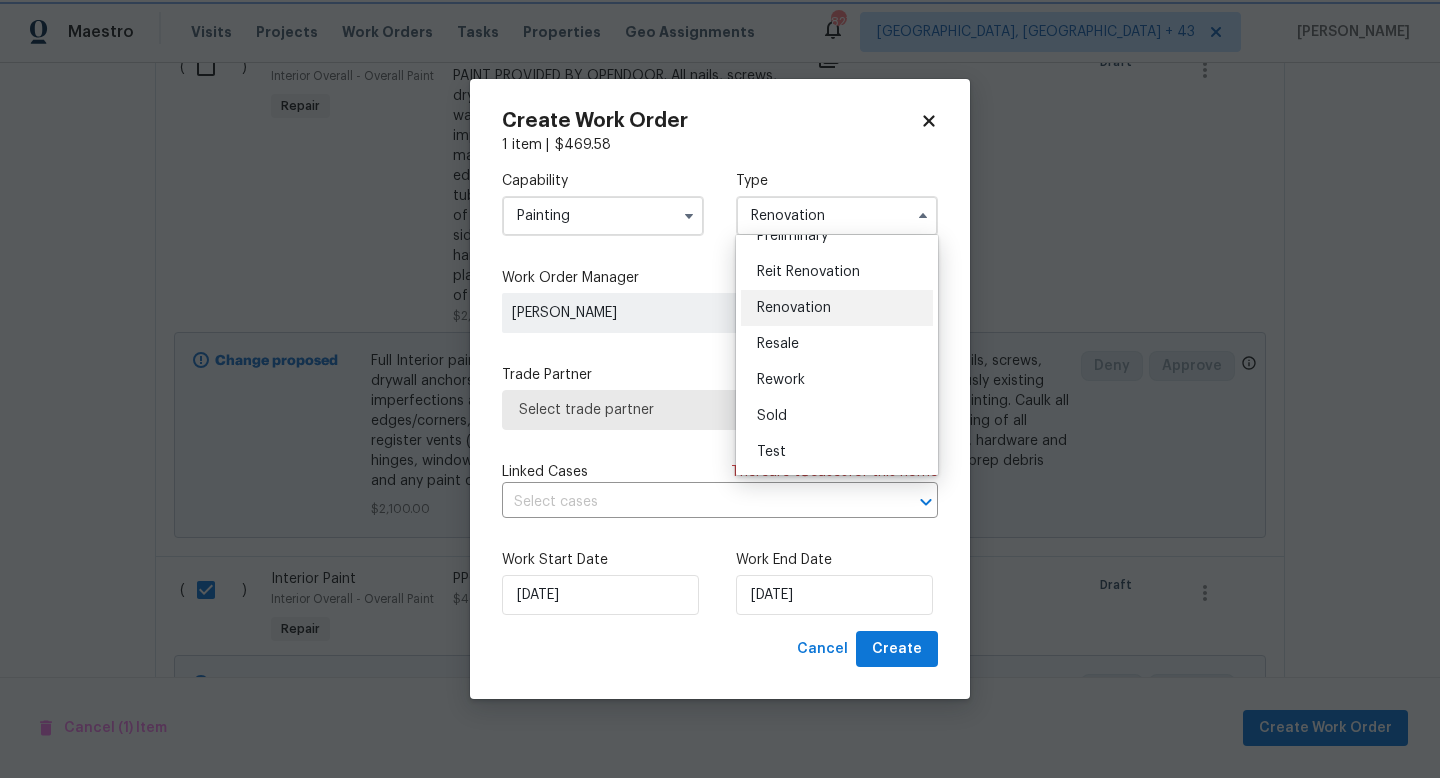 scroll, scrollTop: 0, scrollLeft: 0, axis: both 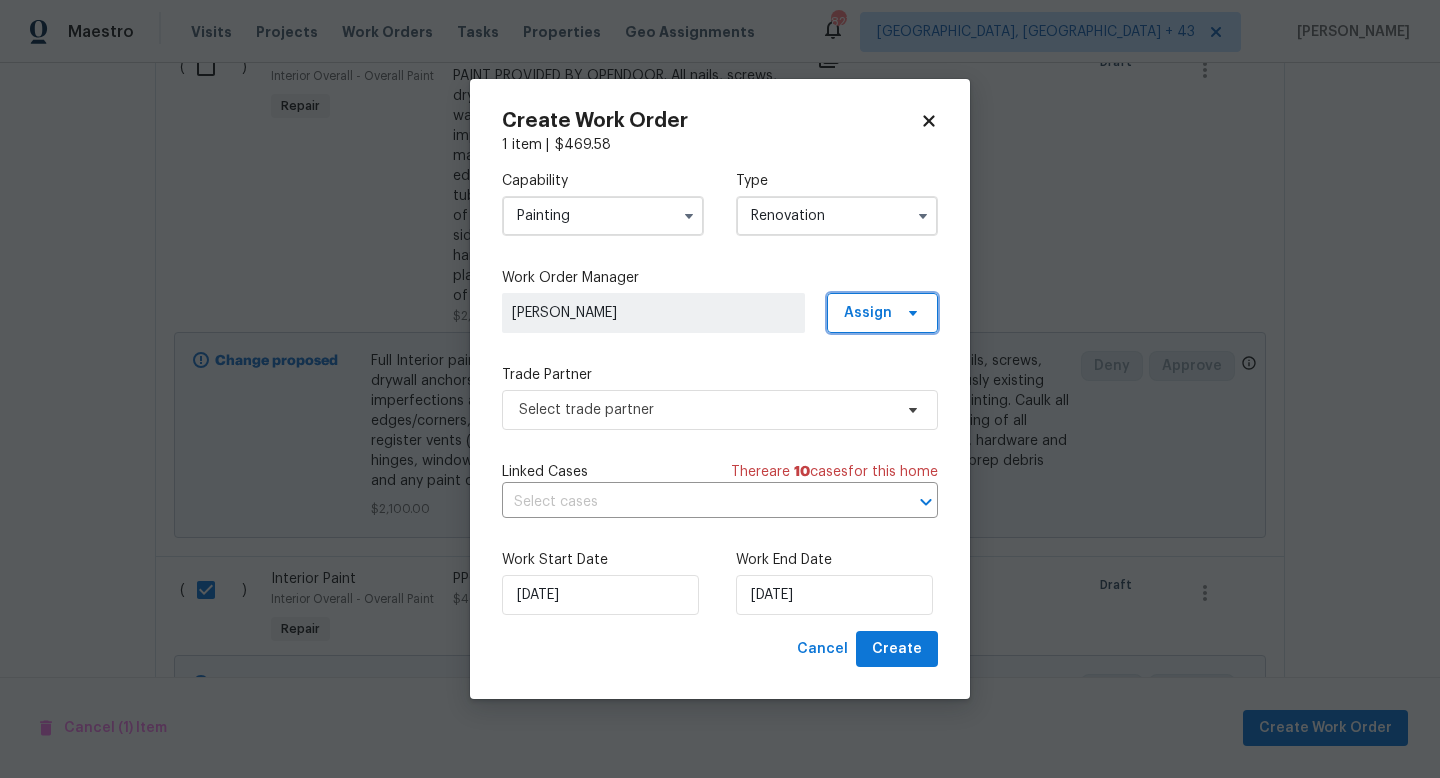click on "Assign" at bounding box center (882, 313) 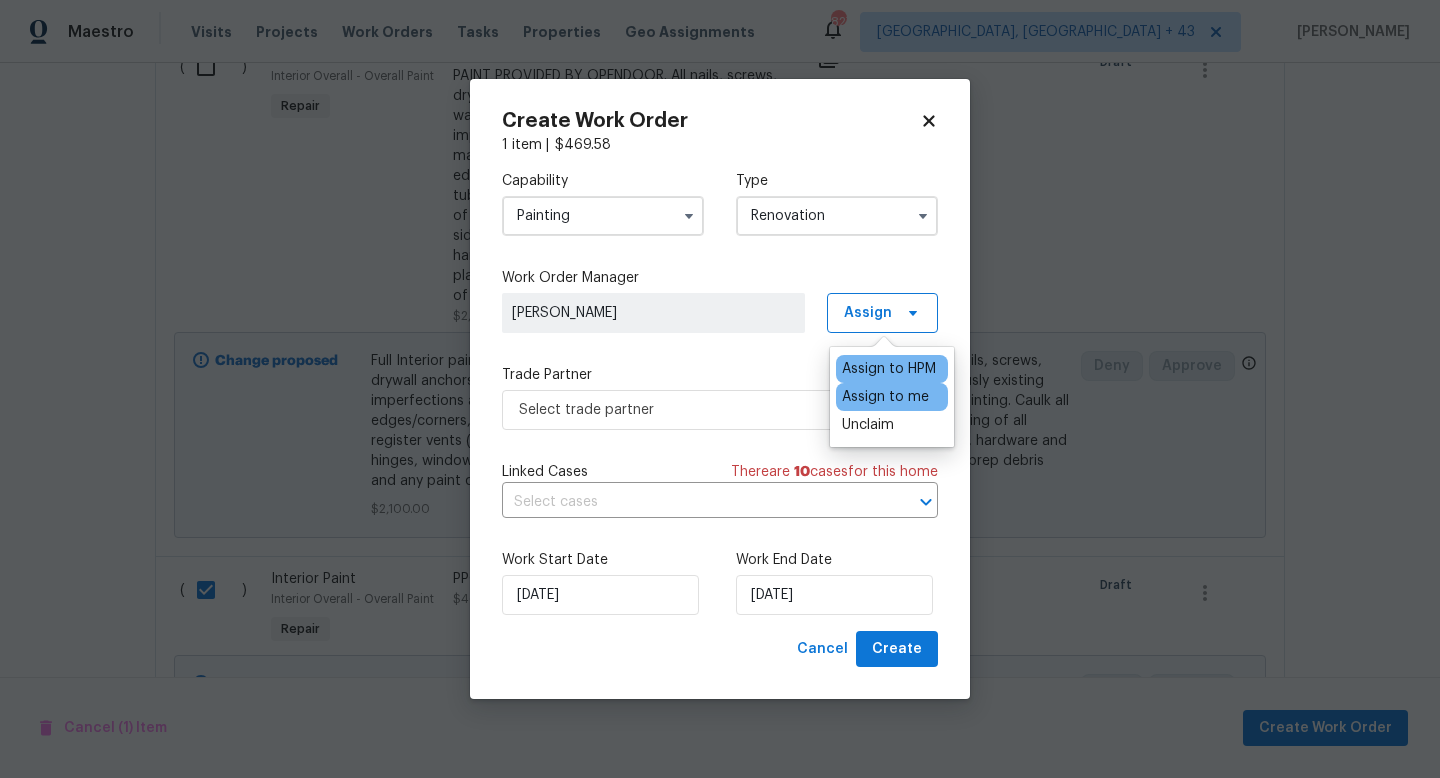 click on "Assign to me" at bounding box center [885, 397] 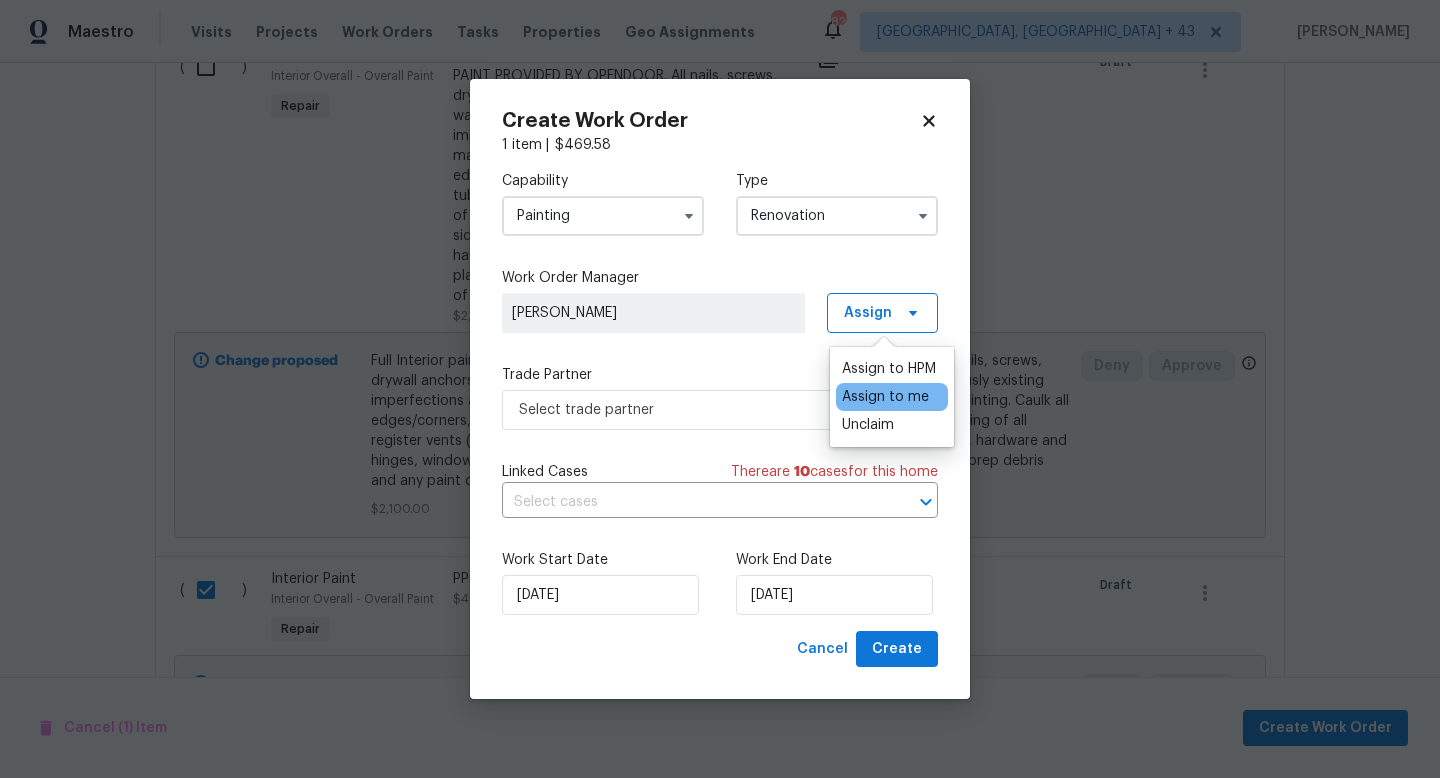 click on "Assign to me" at bounding box center (885, 397) 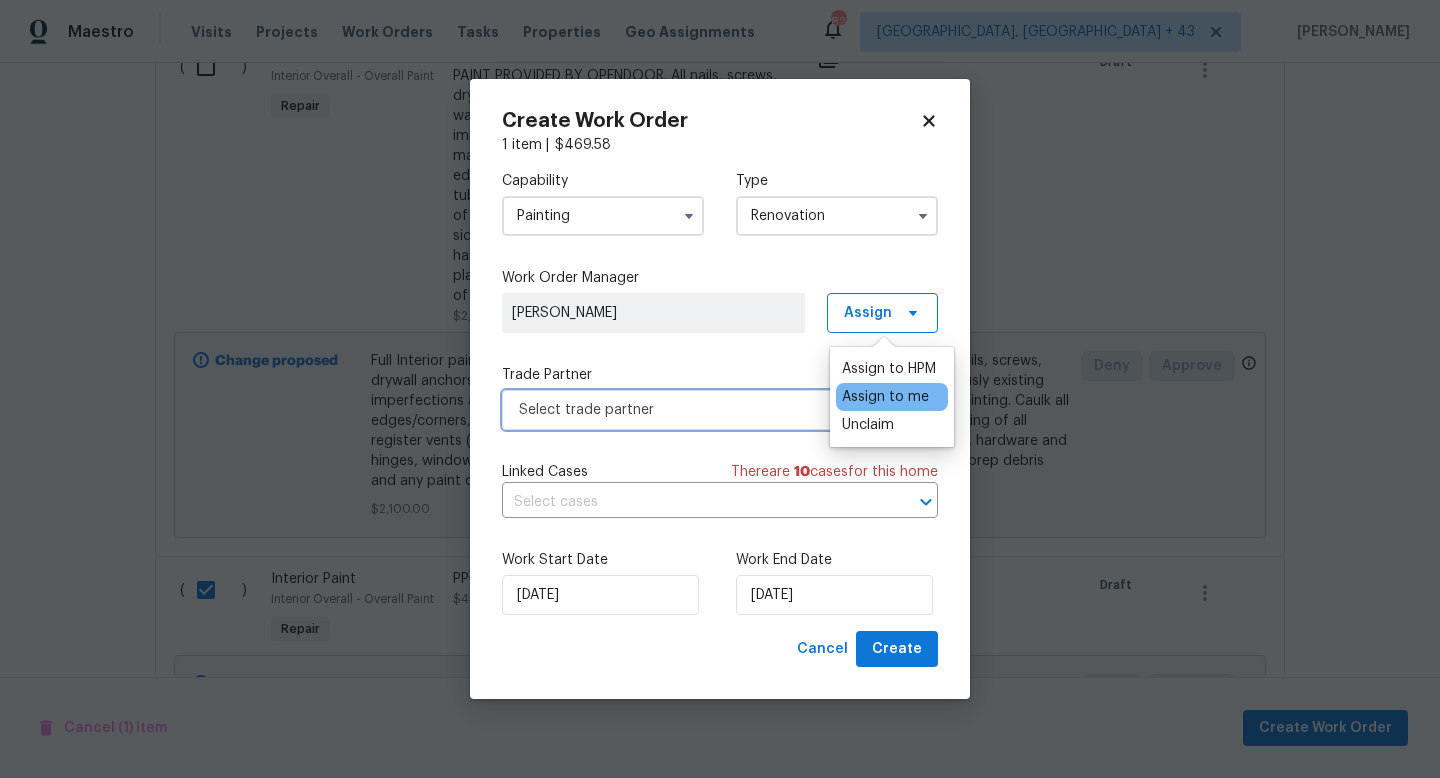 click on "Select trade partner" at bounding box center [720, 410] 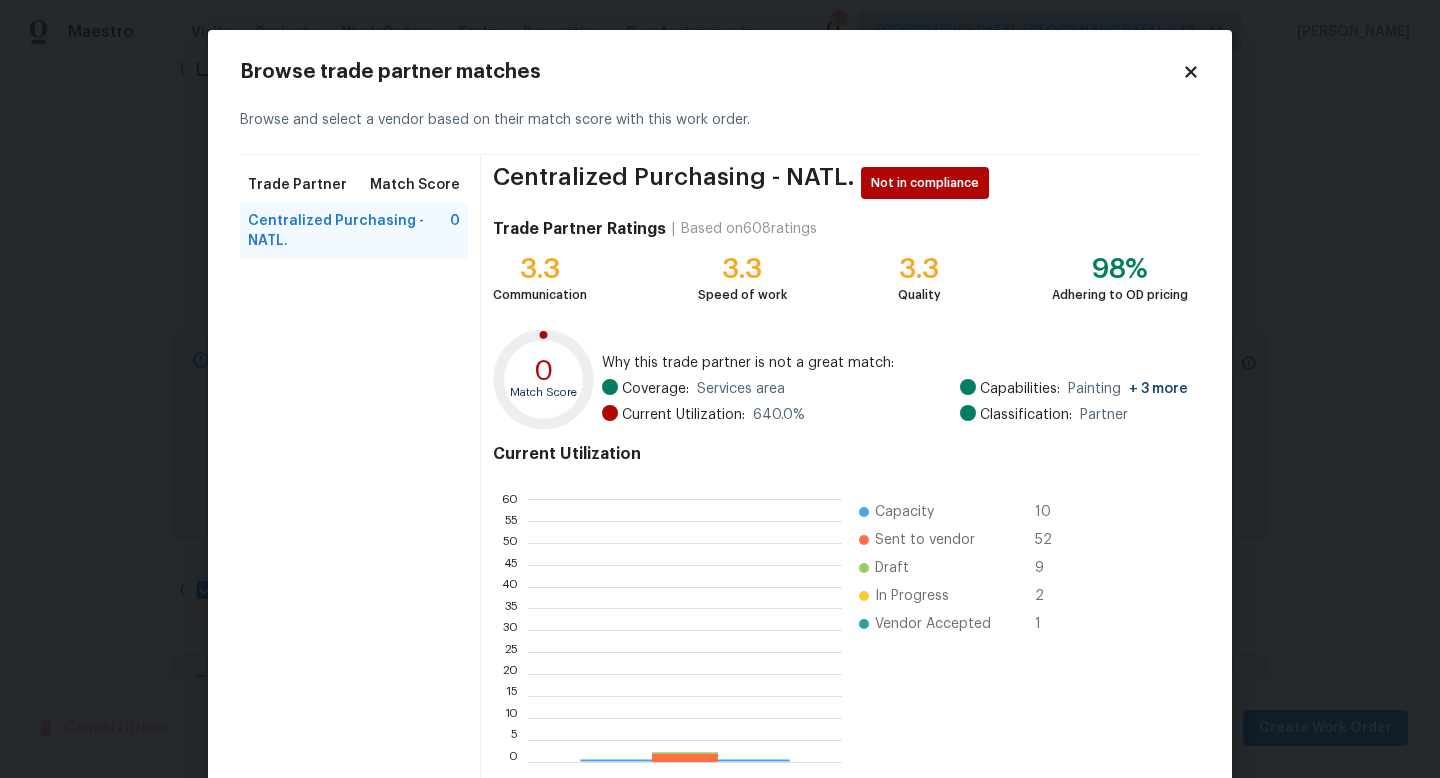 scroll, scrollTop: 2, scrollLeft: 1, axis: both 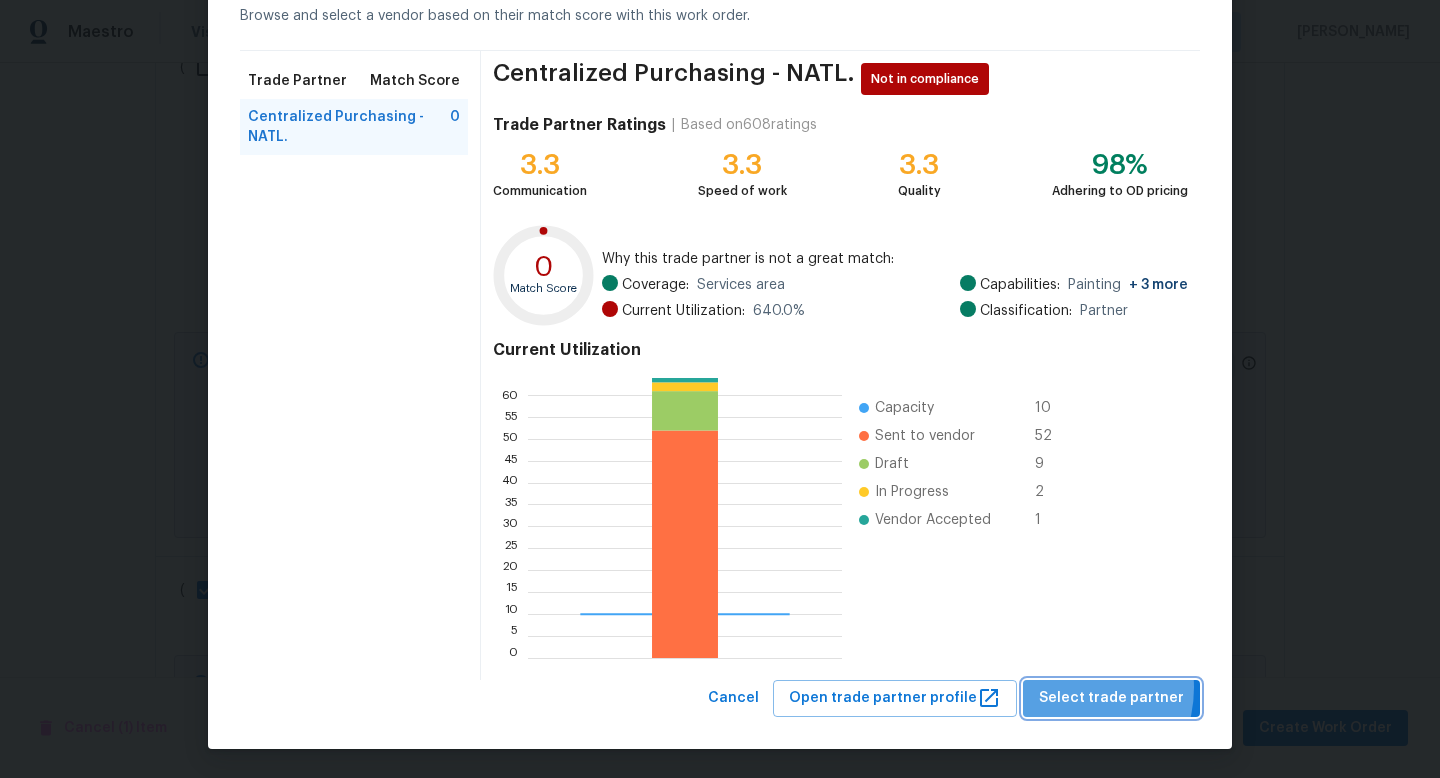 click on "Select trade partner" at bounding box center [1111, 698] 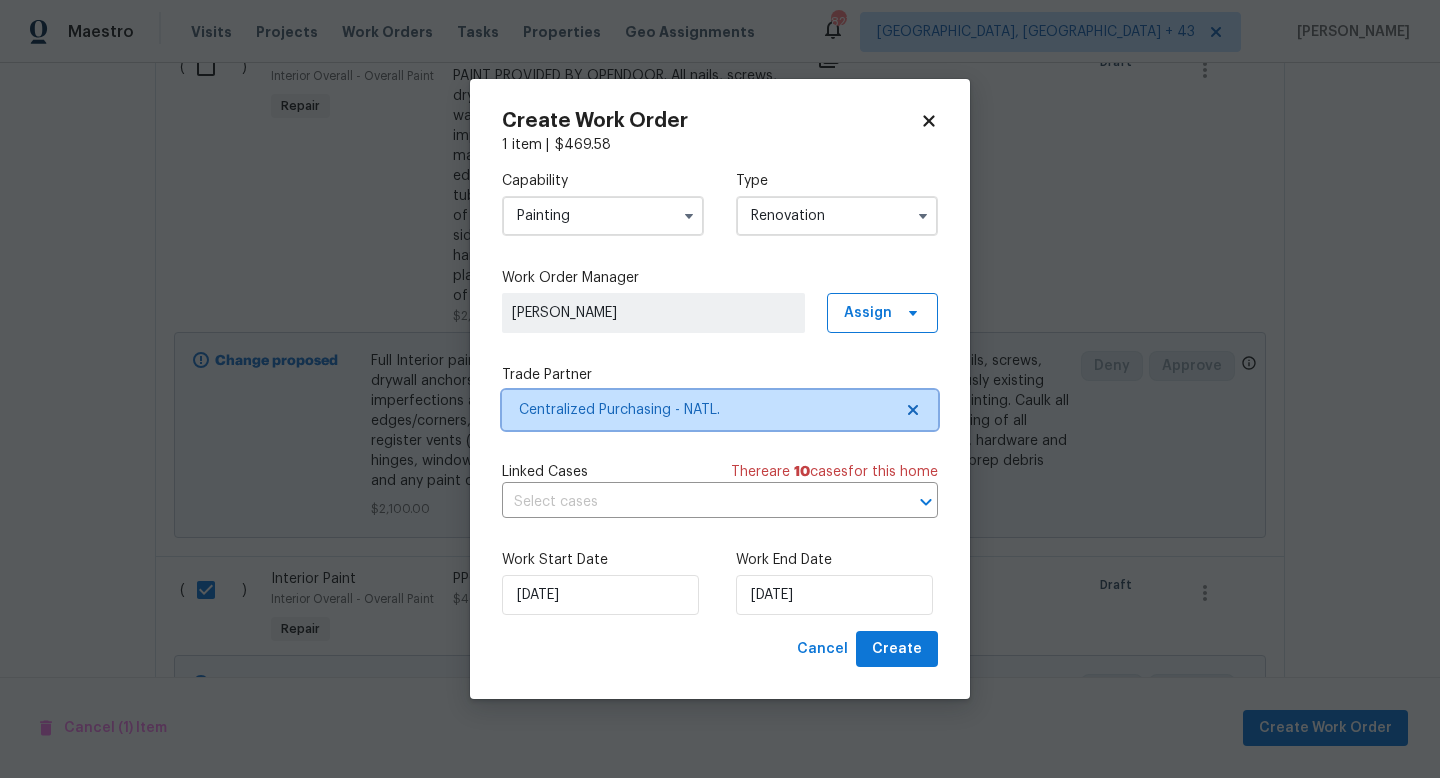 scroll, scrollTop: 0, scrollLeft: 0, axis: both 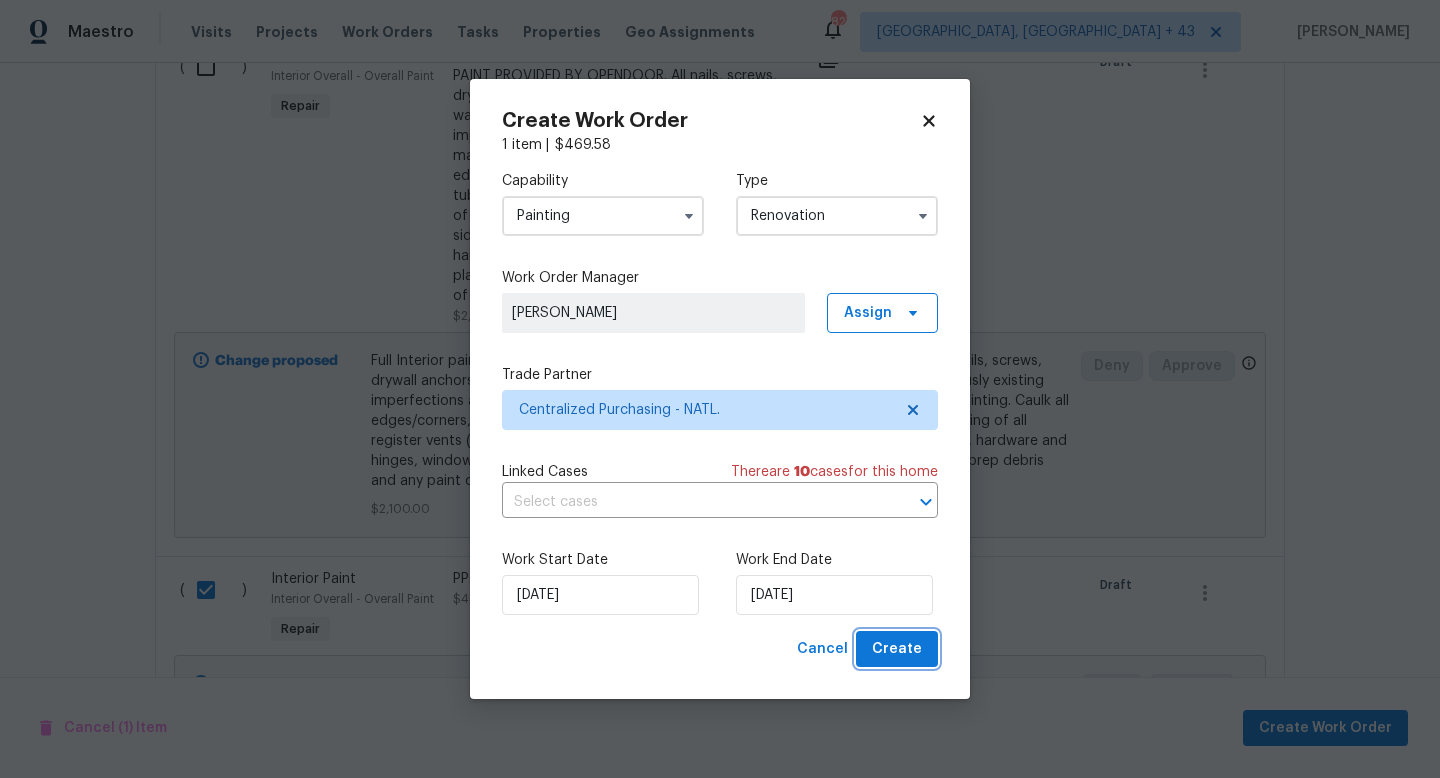 click on "Create" at bounding box center (897, 649) 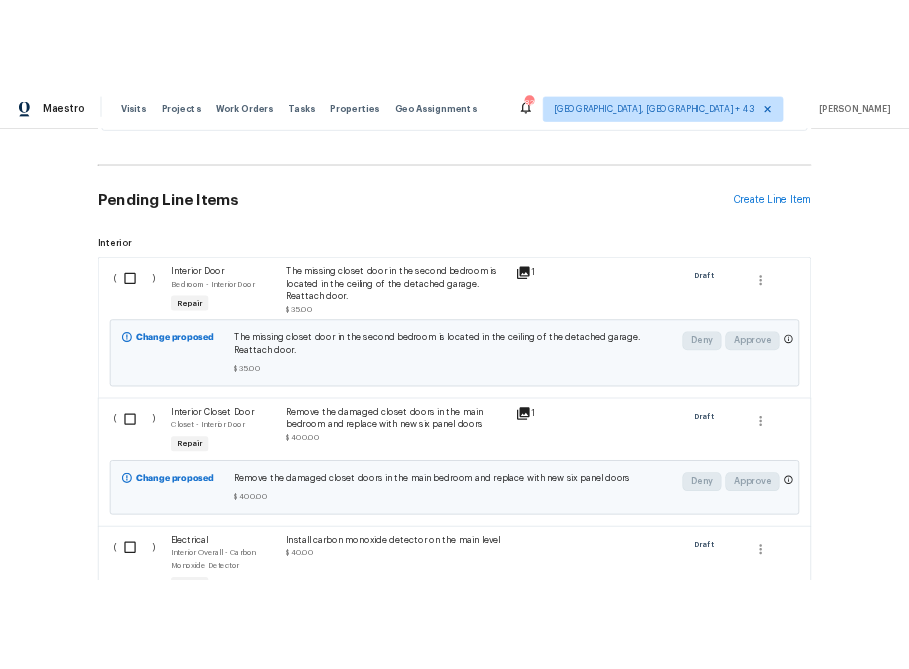 scroll, scrollTop: 0, scrollLeft: 0, axis: both 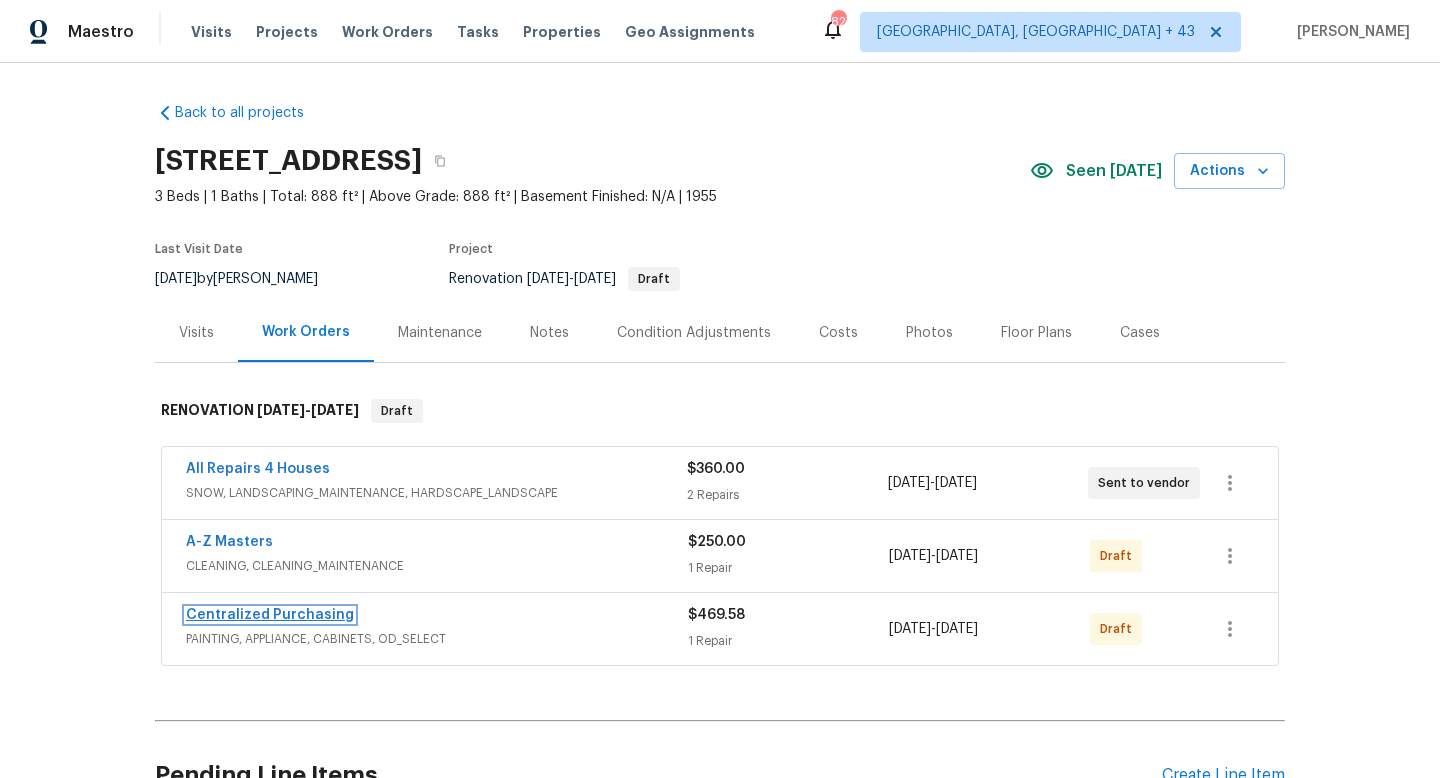 click on "Centralized Purchasing" at bounding box center [270, 615] 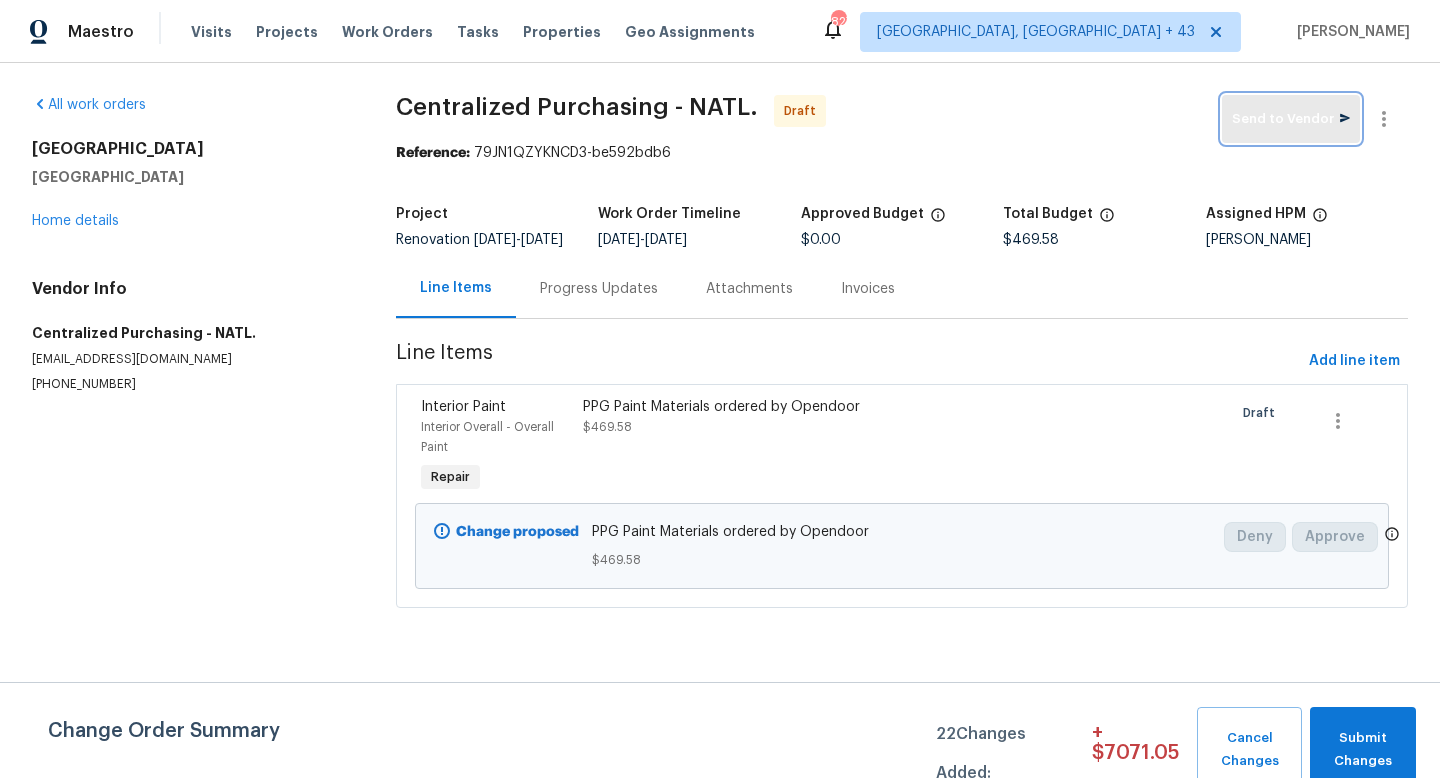 click on "Send to Vendor" at bounding box center (1291, 119) 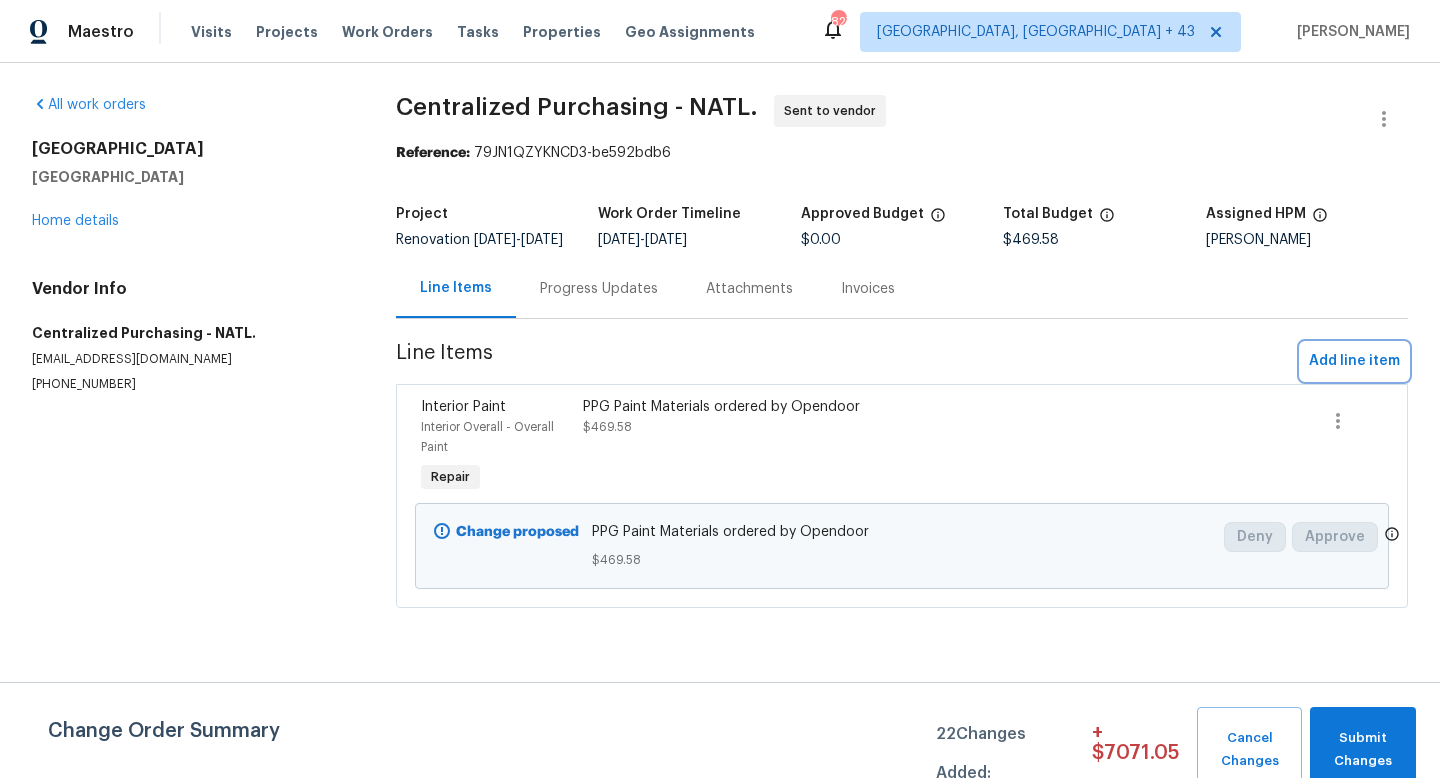 click on "Add line item" at bounding box center [1354, 361] 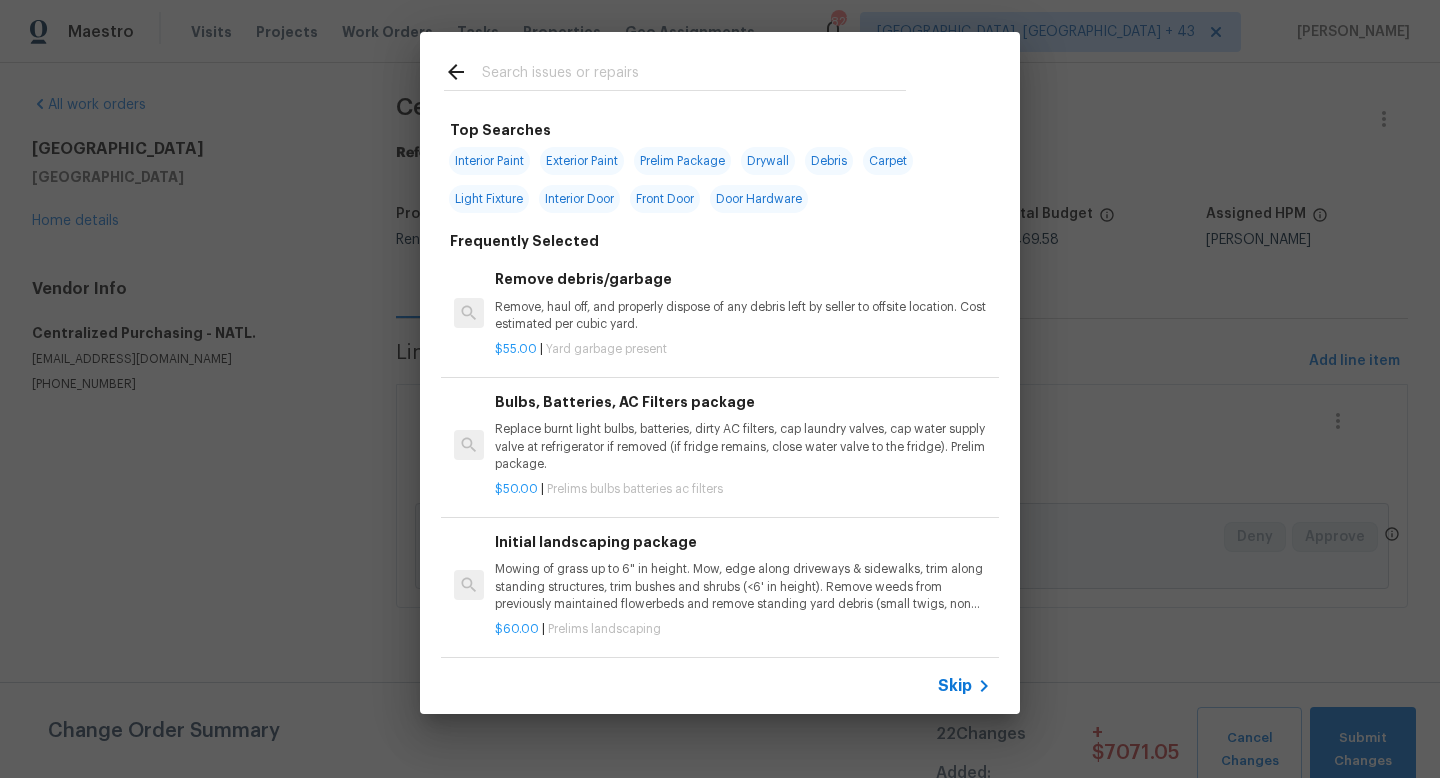 click on "Skip" at bounding box center [955, 686] 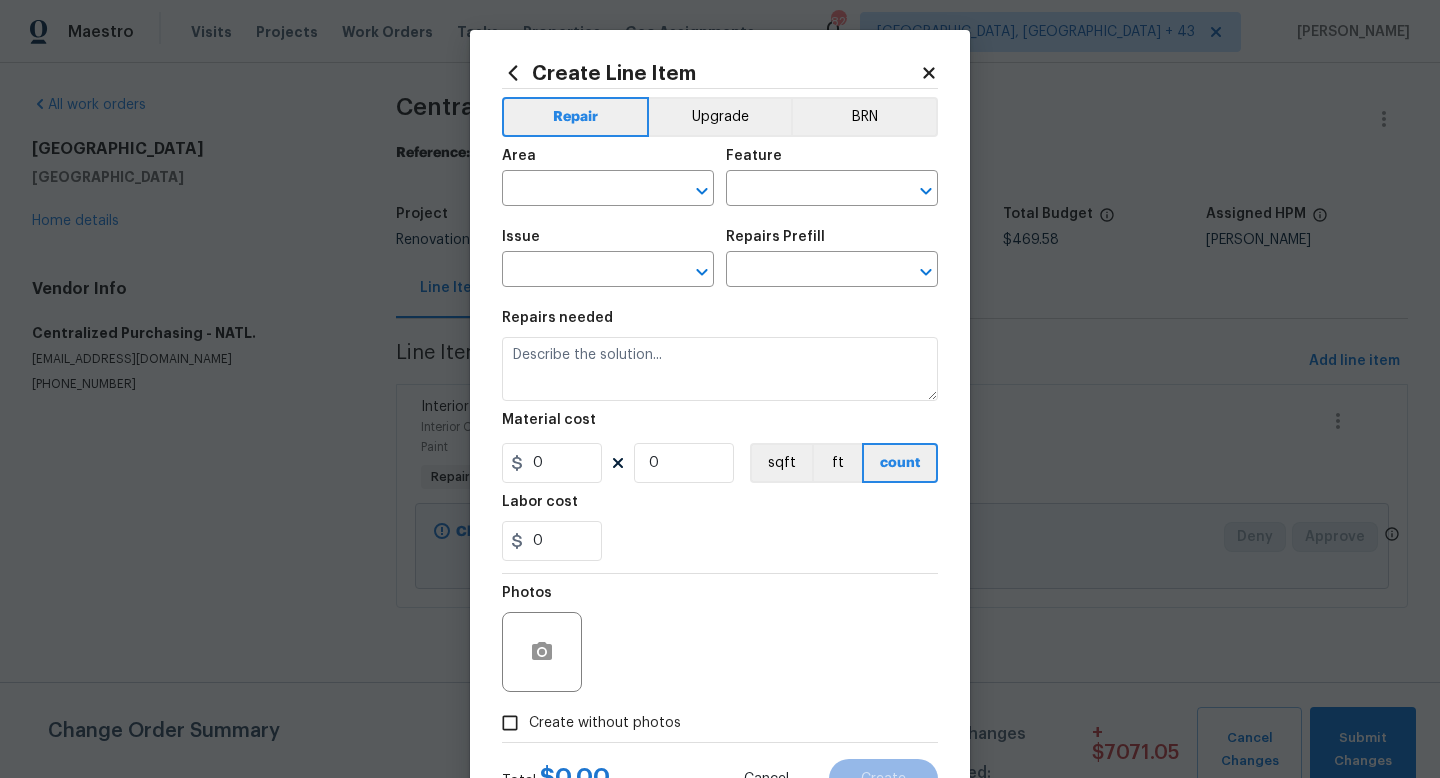 click on "Area" at bounding box center (608, 162) 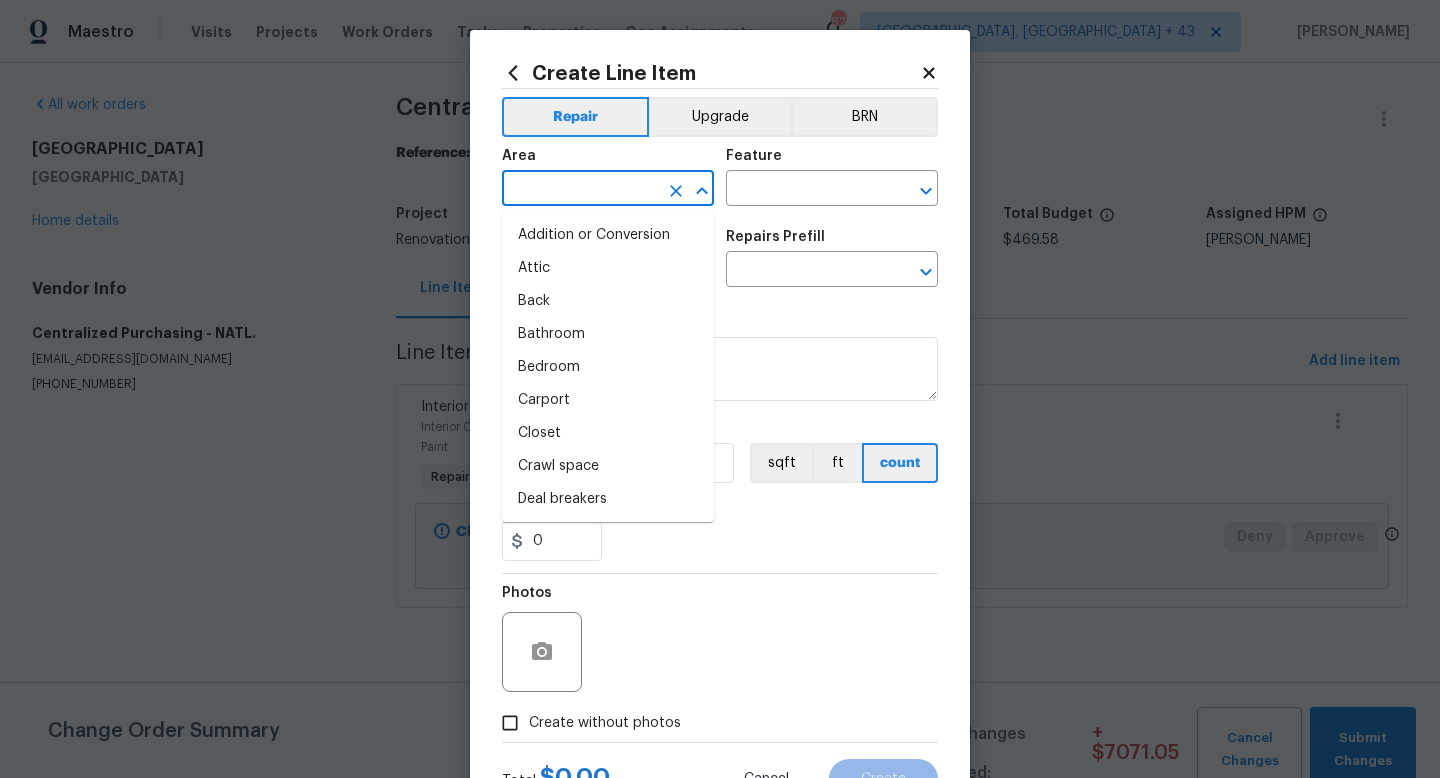 click at bounding box center [580, 190] 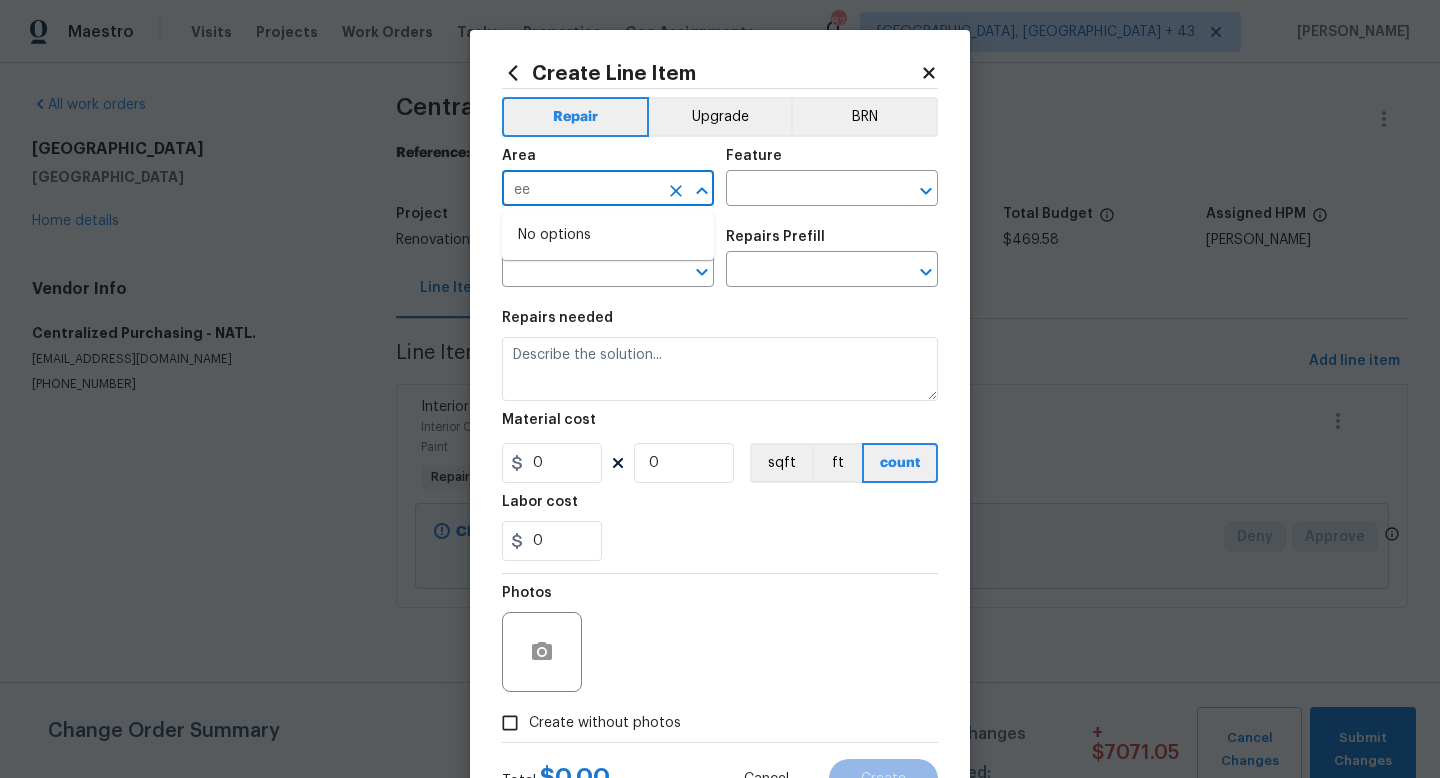 type on "e" 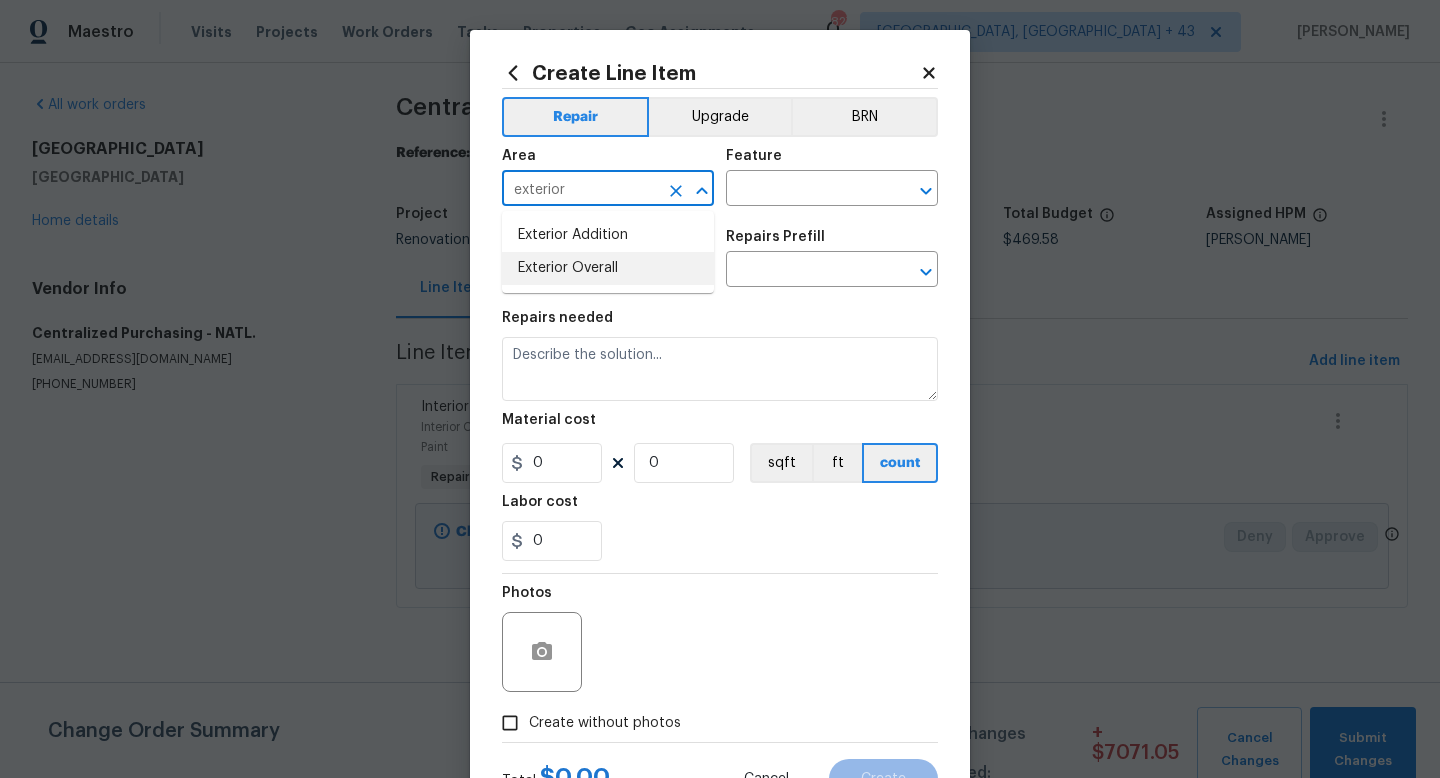click on "Exterior Overall" at bounding box center [608, 268] 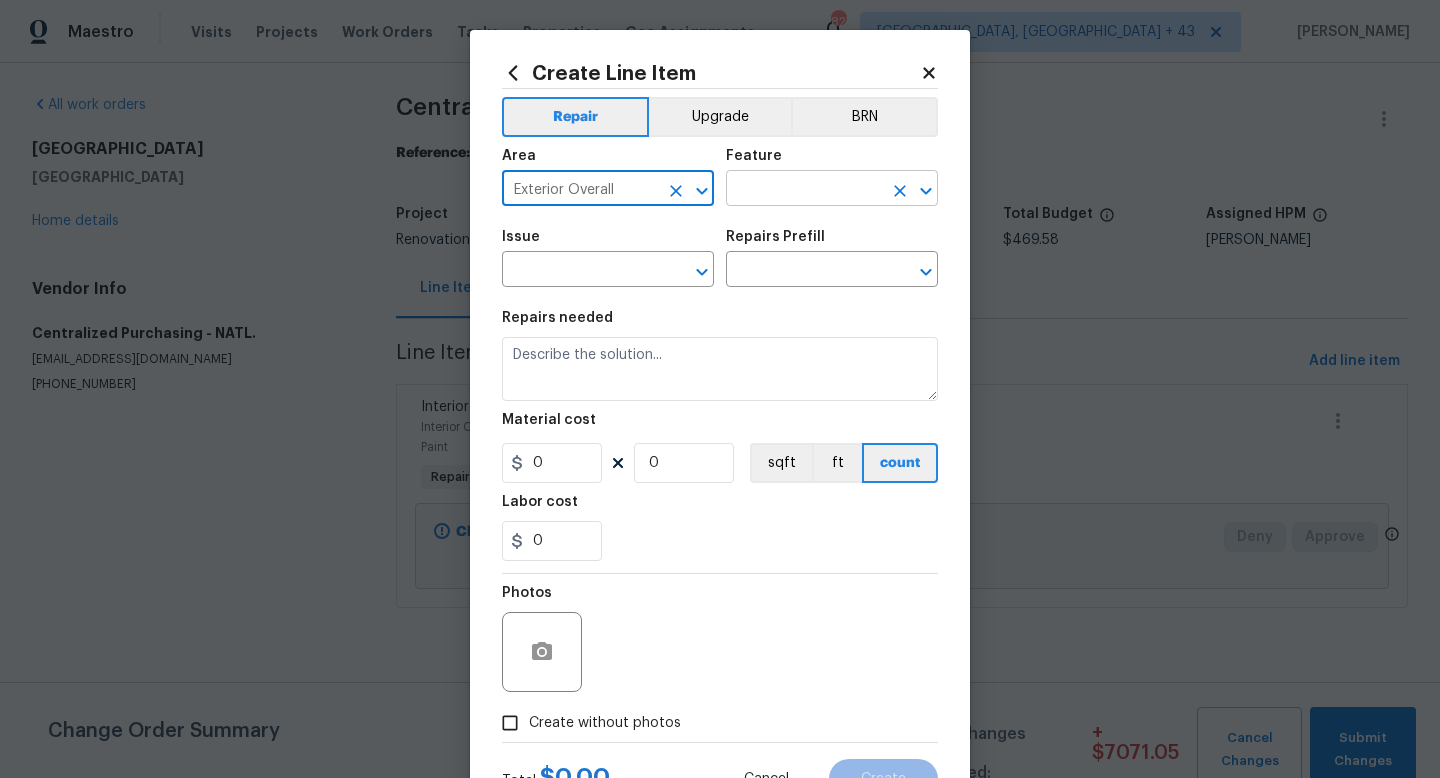 type on "Exterior Overall" 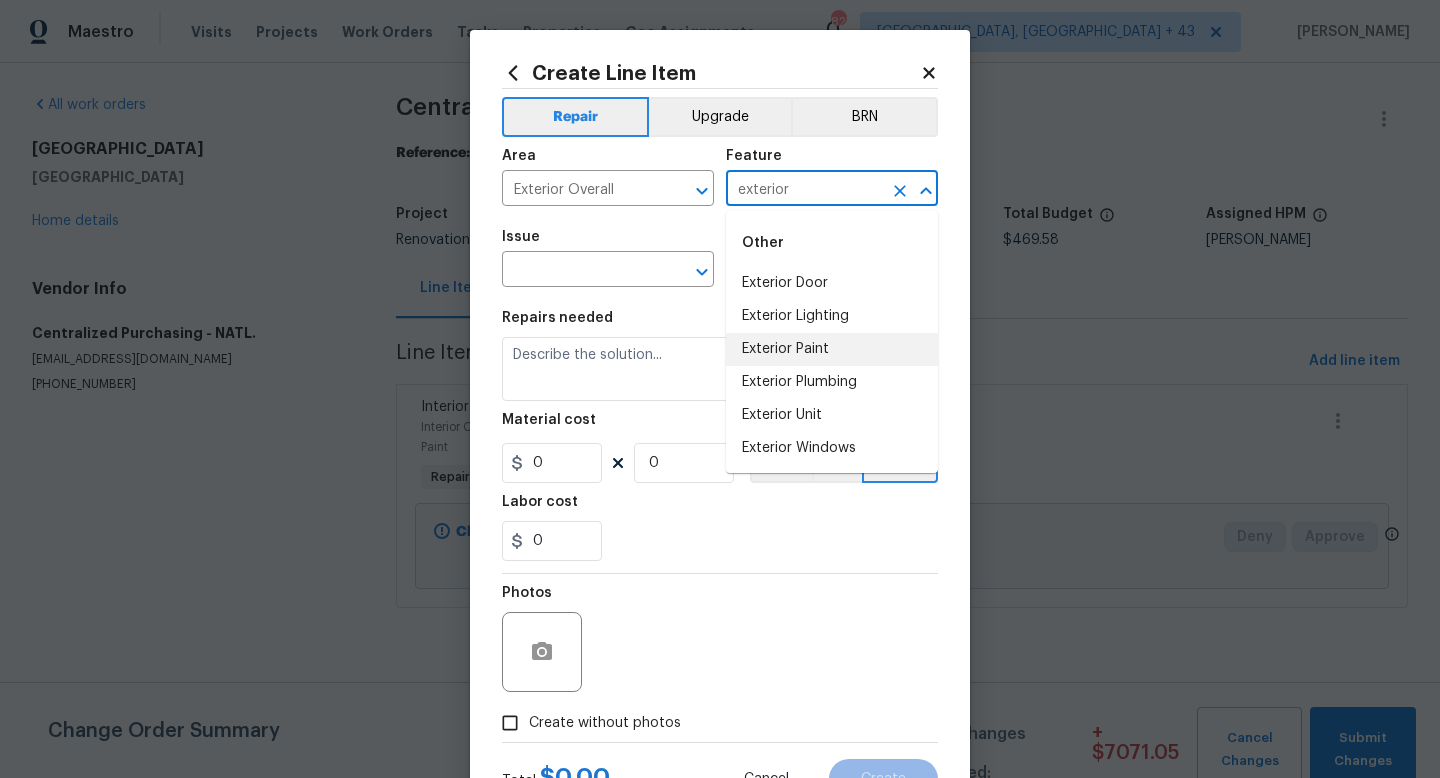 click on "Exterior Paint" at bounding box center [832, 349] 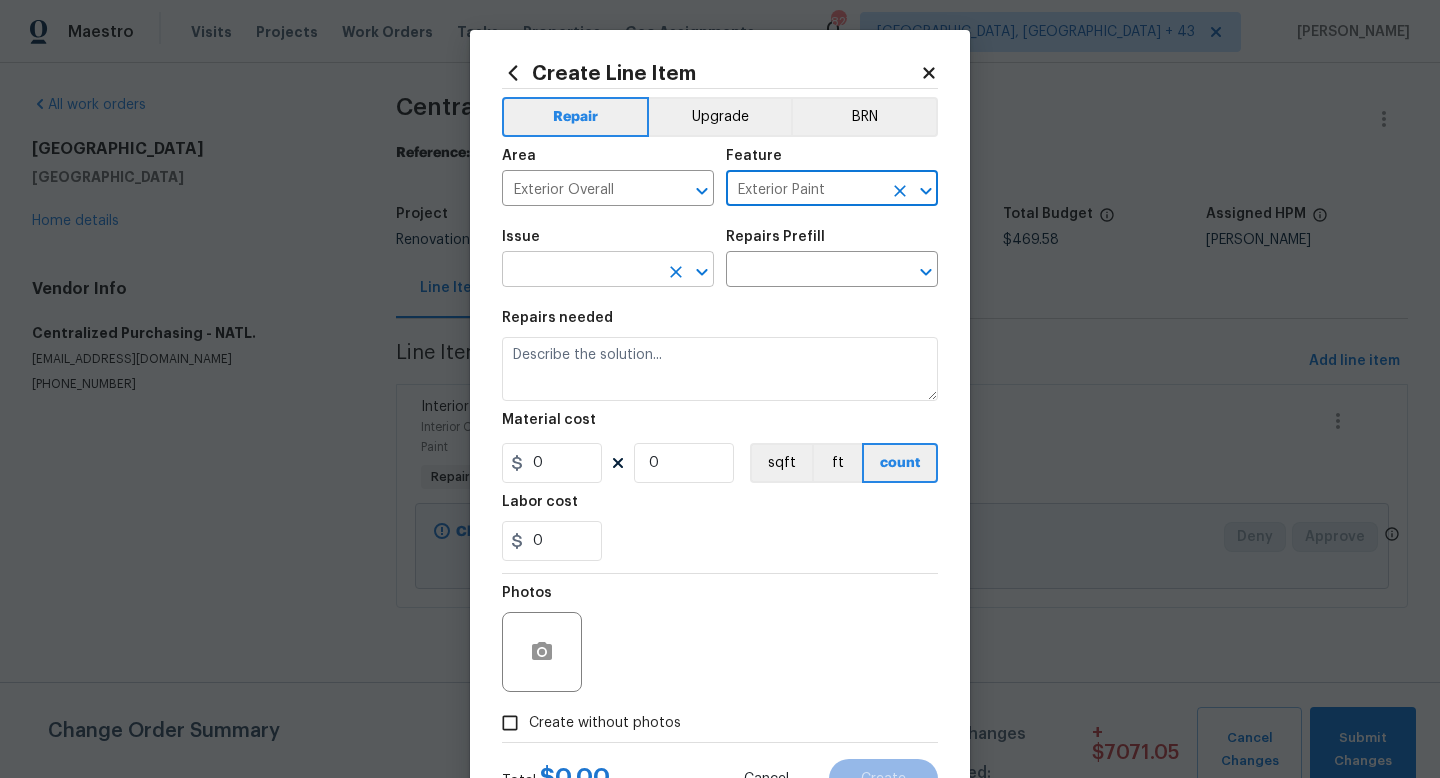 type on "Exterior Paint" 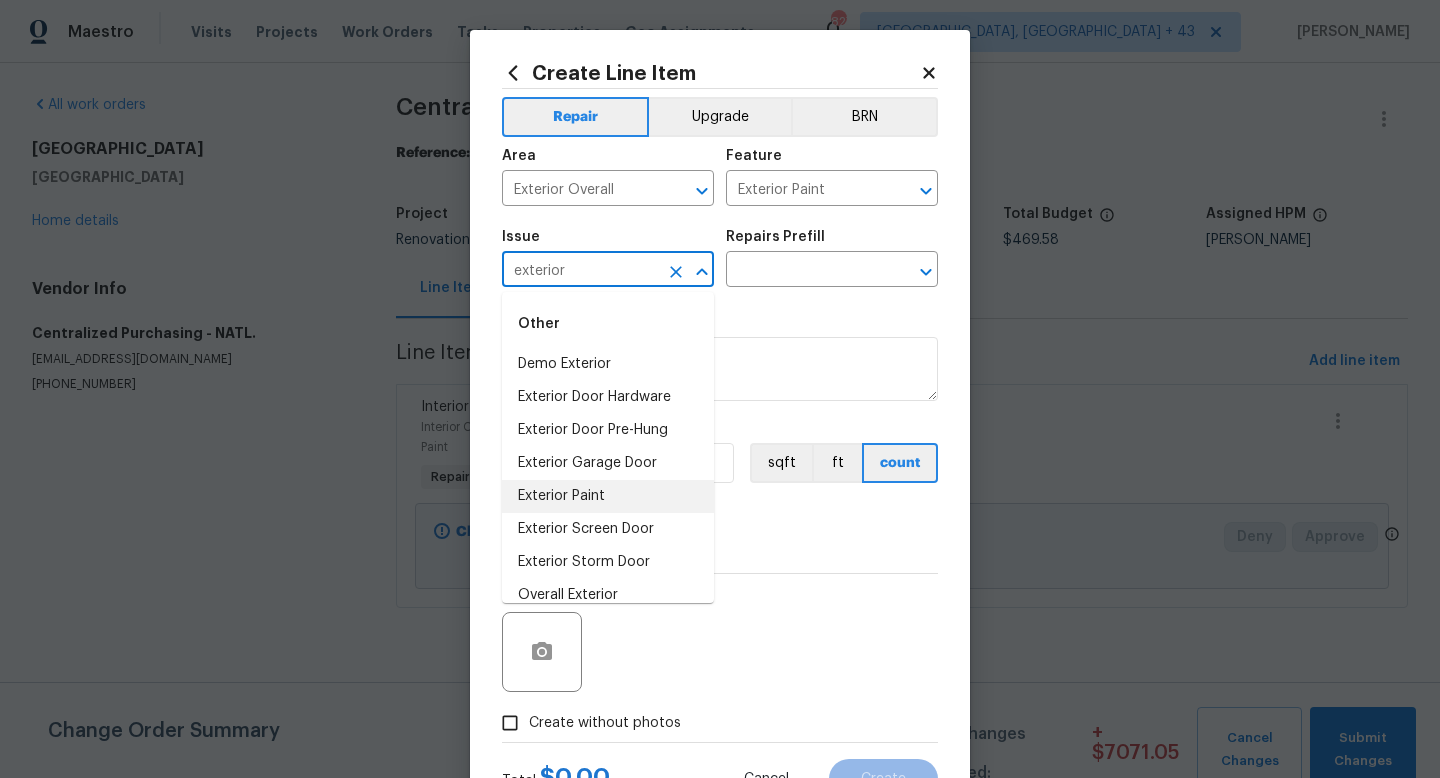 click on "Exterior Paint" at bounding box center [608, 496] 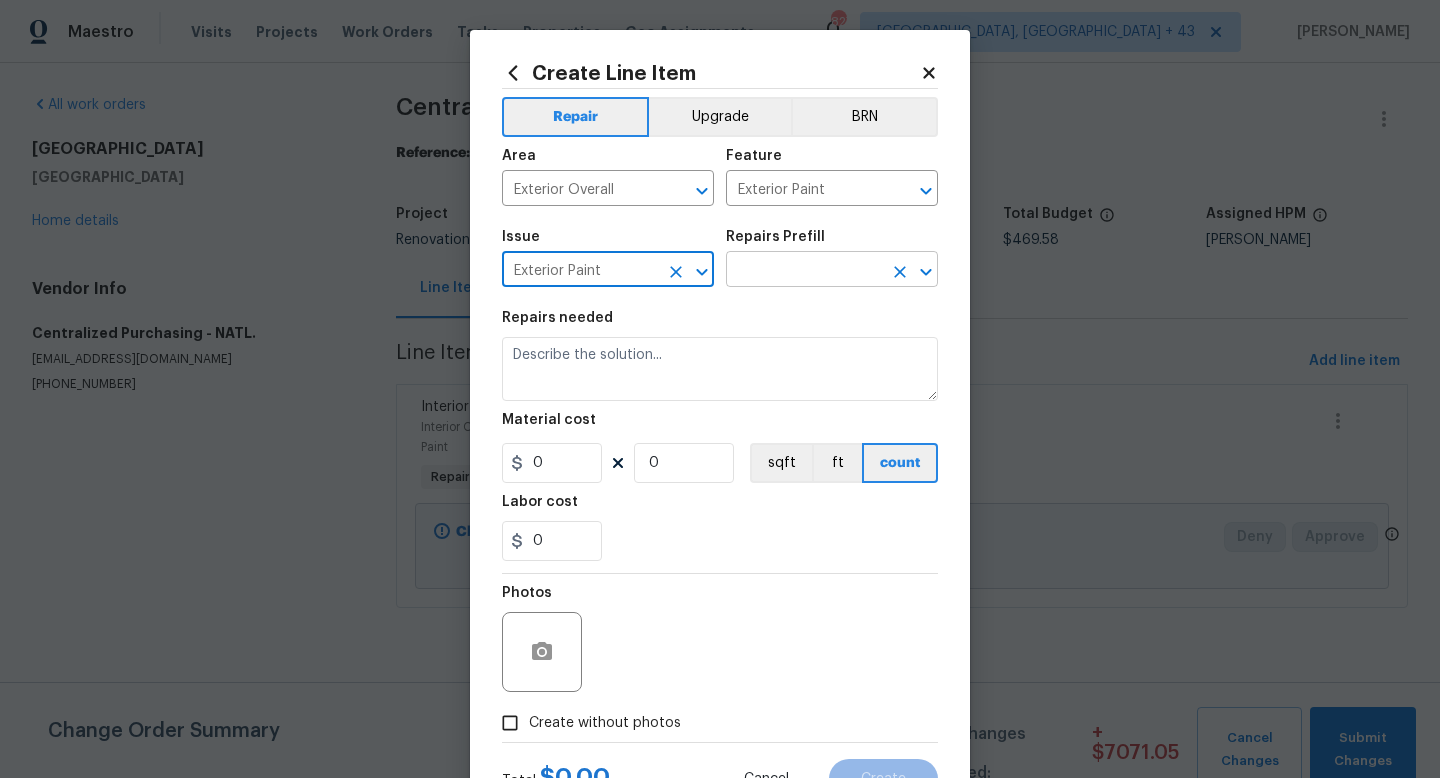 type on "Exterior Paint" 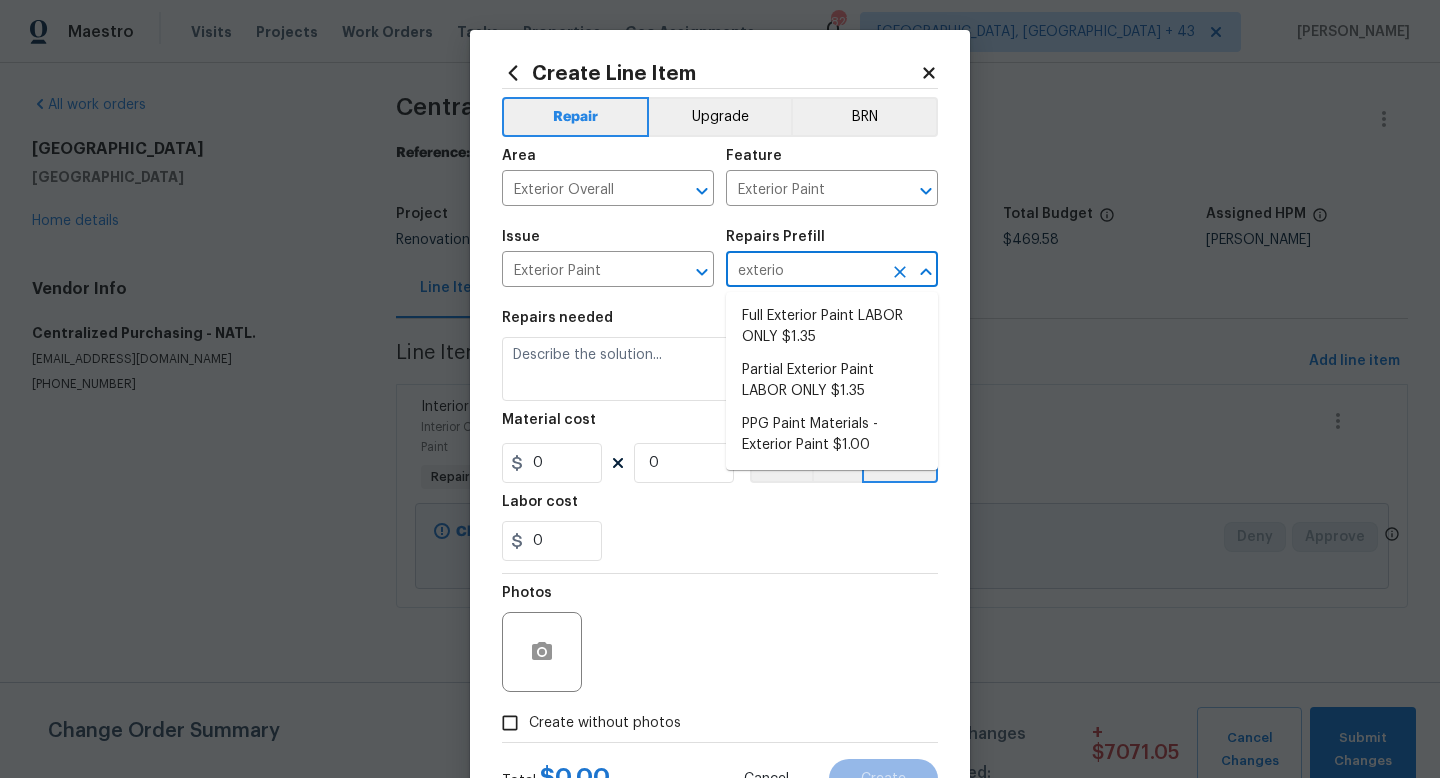 type on "exterior" 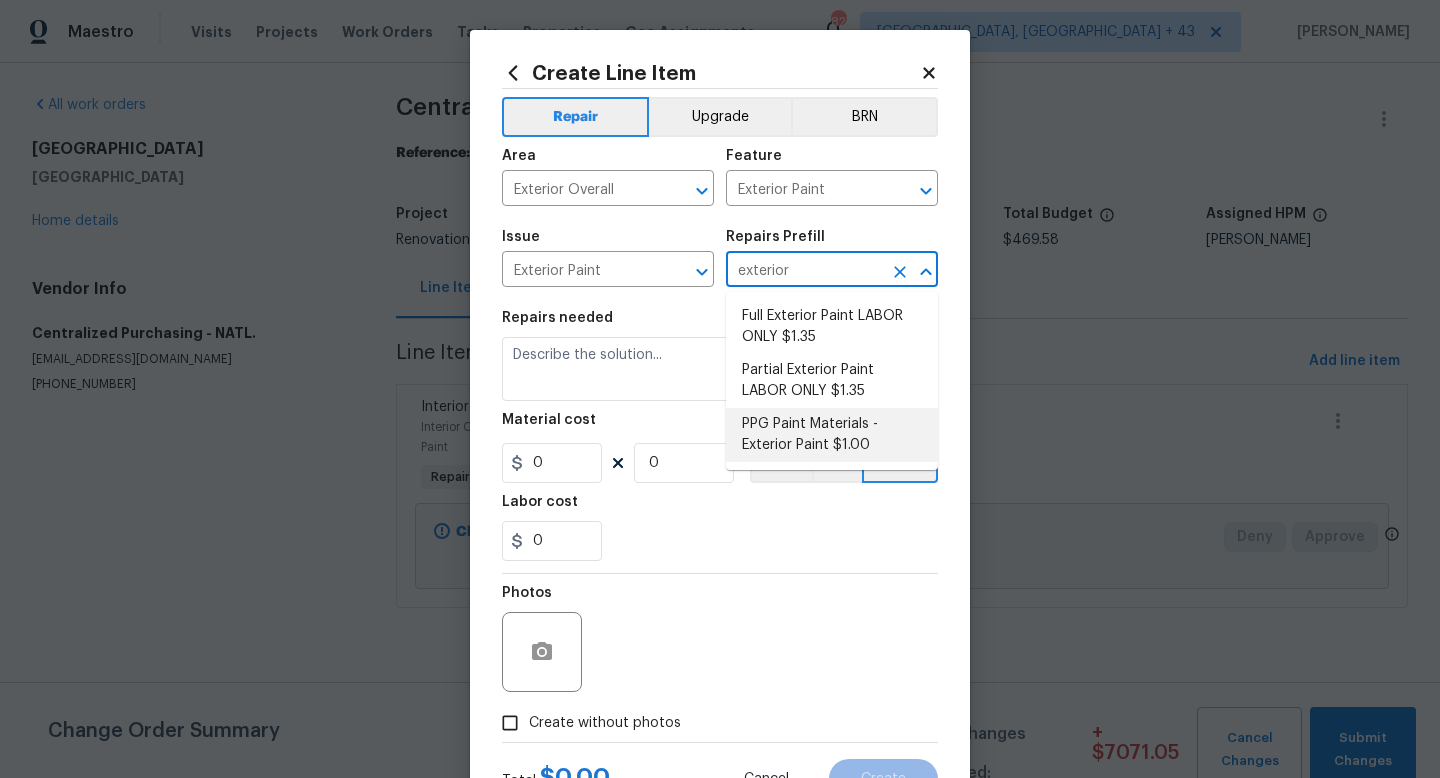 click on "PPG Paint Materials - Exterior Paint $1.00" at bounding box center (832, 435) 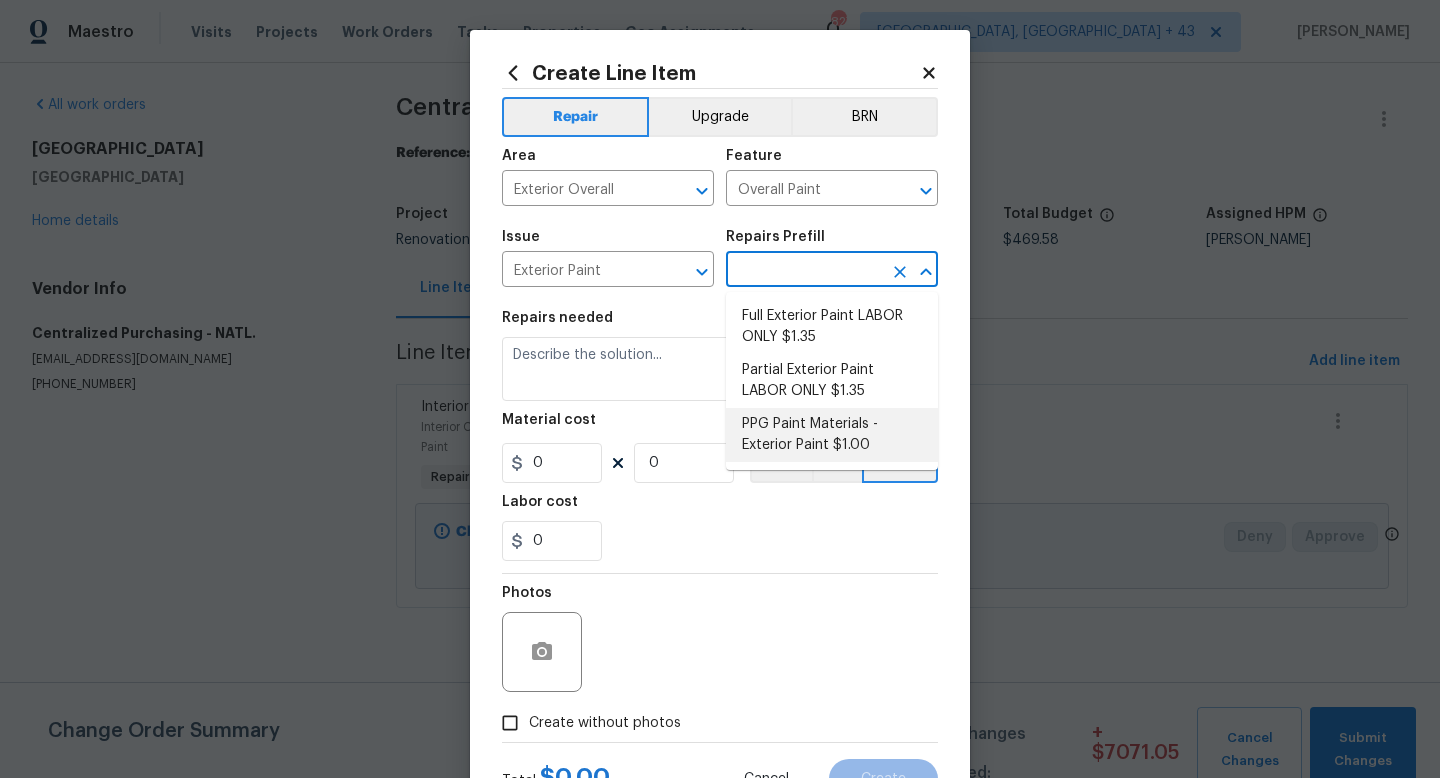 type on "PPG Paint Materials - Exterior Paint $1.00" 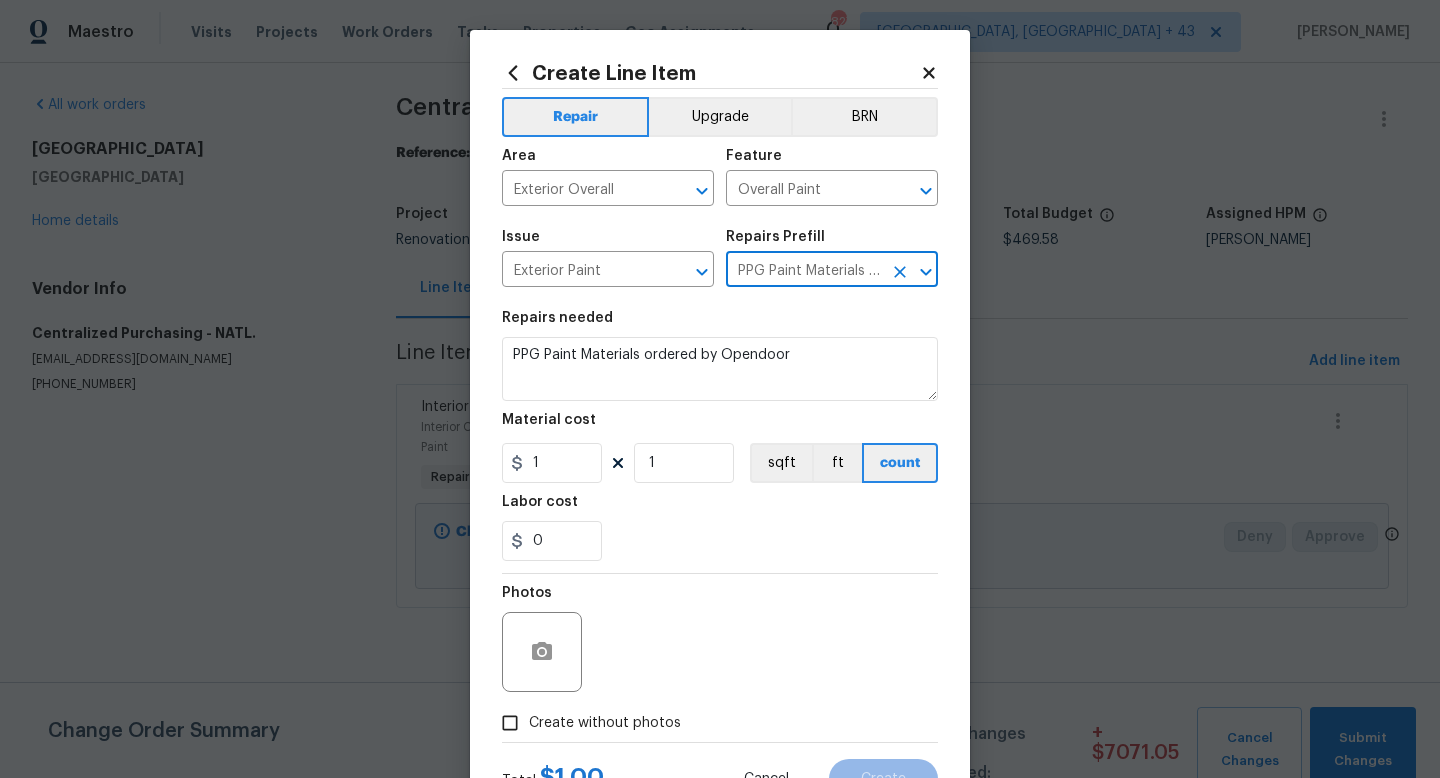 type on "PPG Paint Materials - Exterior Paint $1.00" 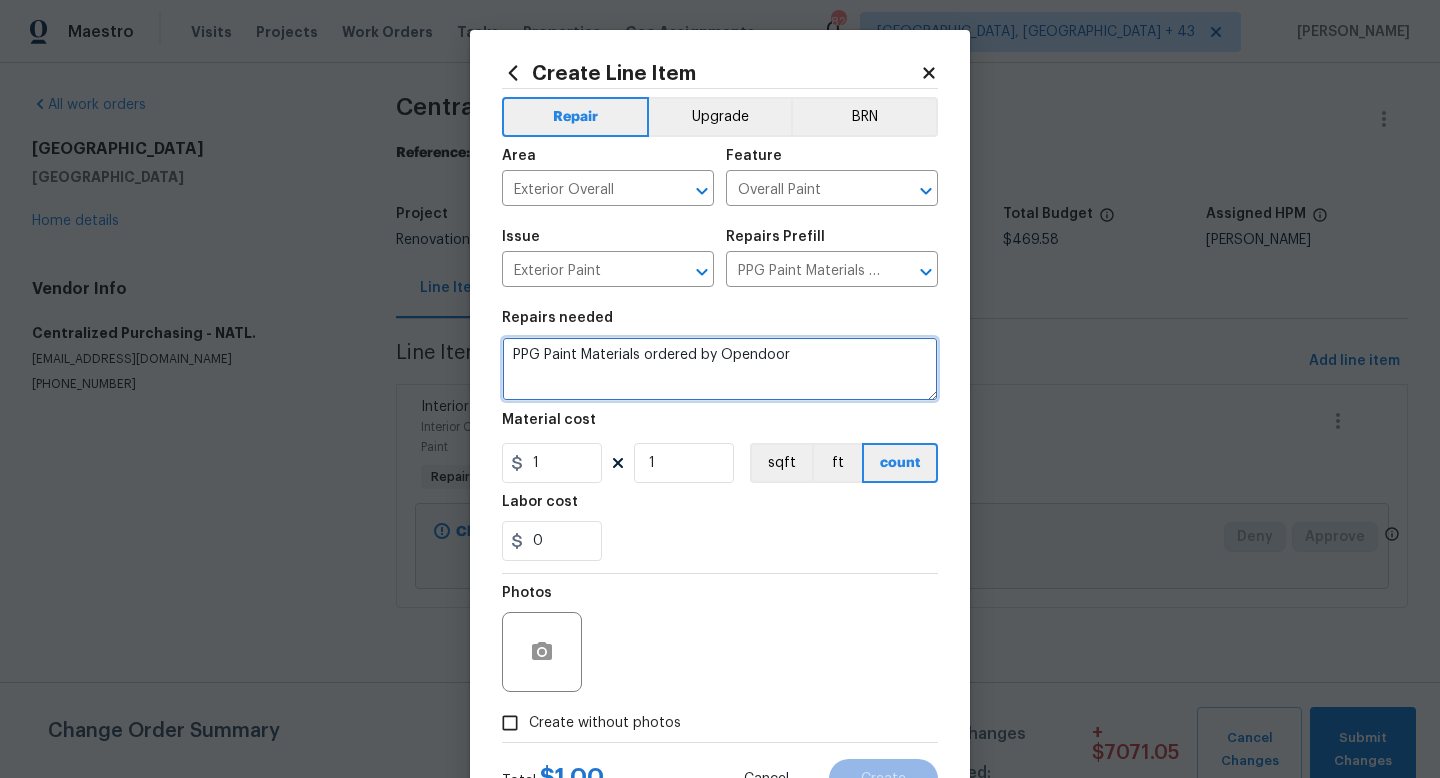 click on "PPG Paint Materials ordered by Opendoor" at bounding box center [720, 369] 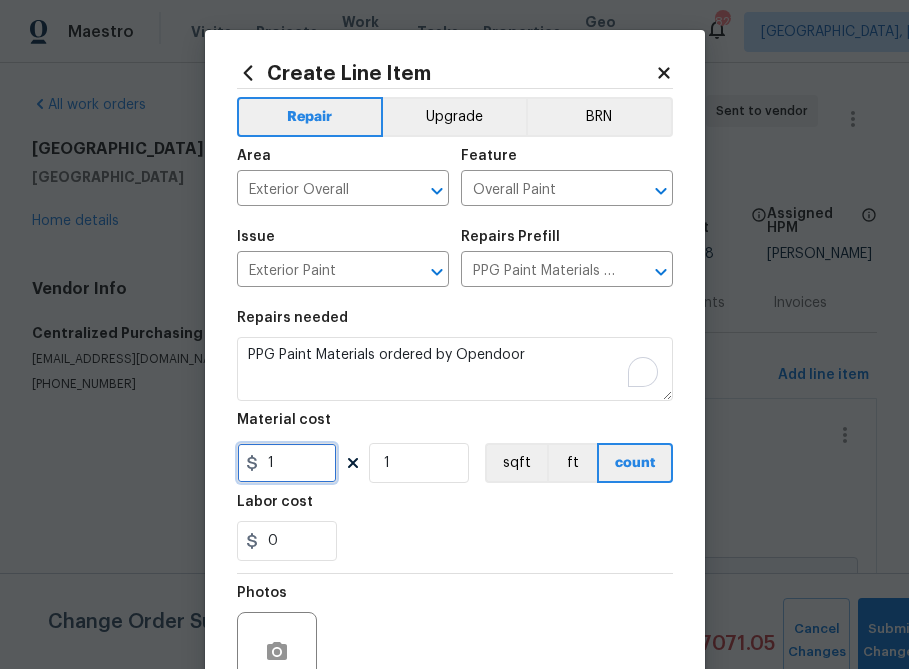 click on "1" at bounding box center [287, 463] 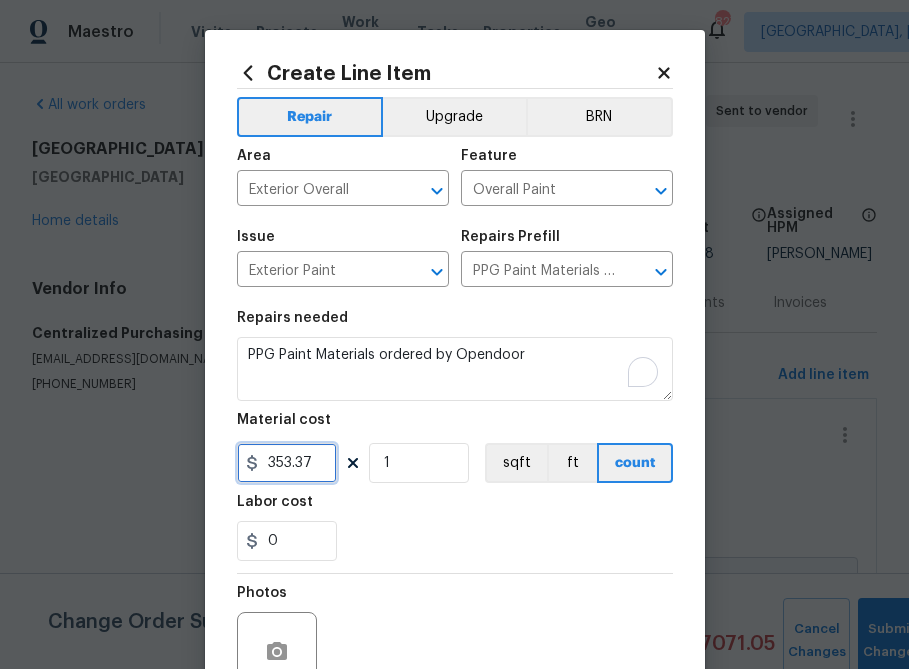 type on "353.37" 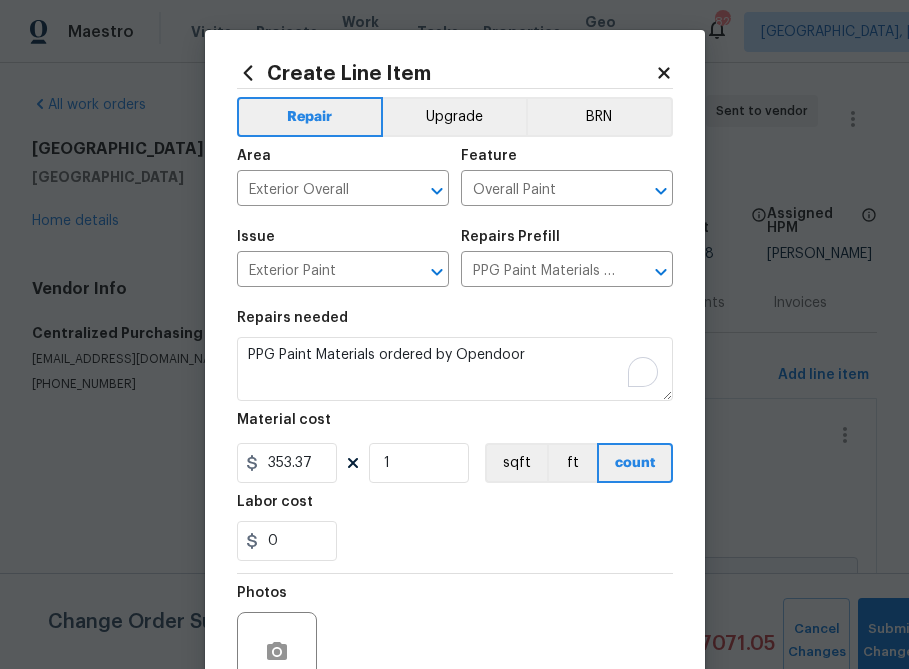 click on "0" at bounding box center (455, 541) 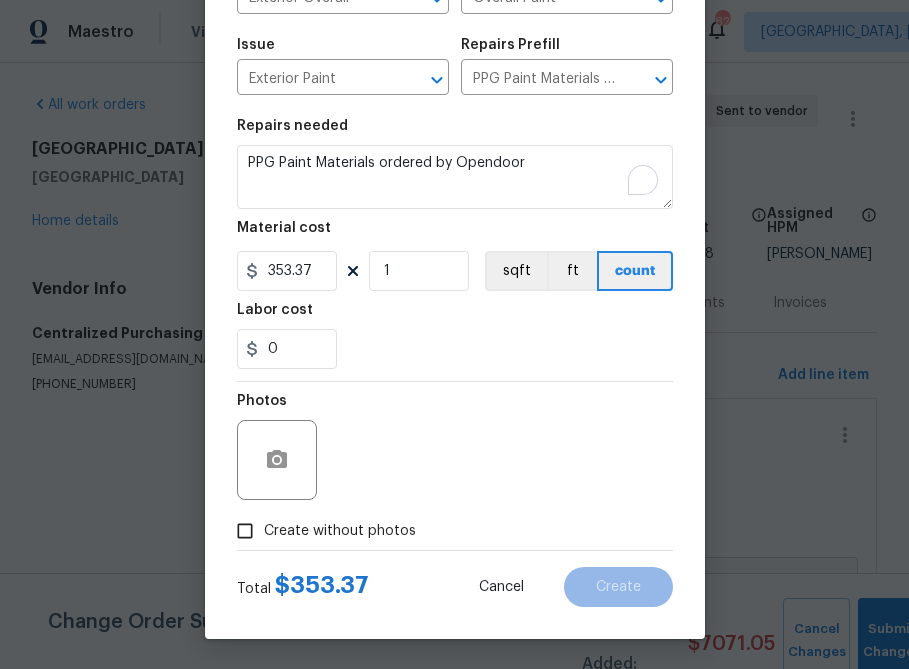 click on "Create without photos" at bounding box center [340, 531] 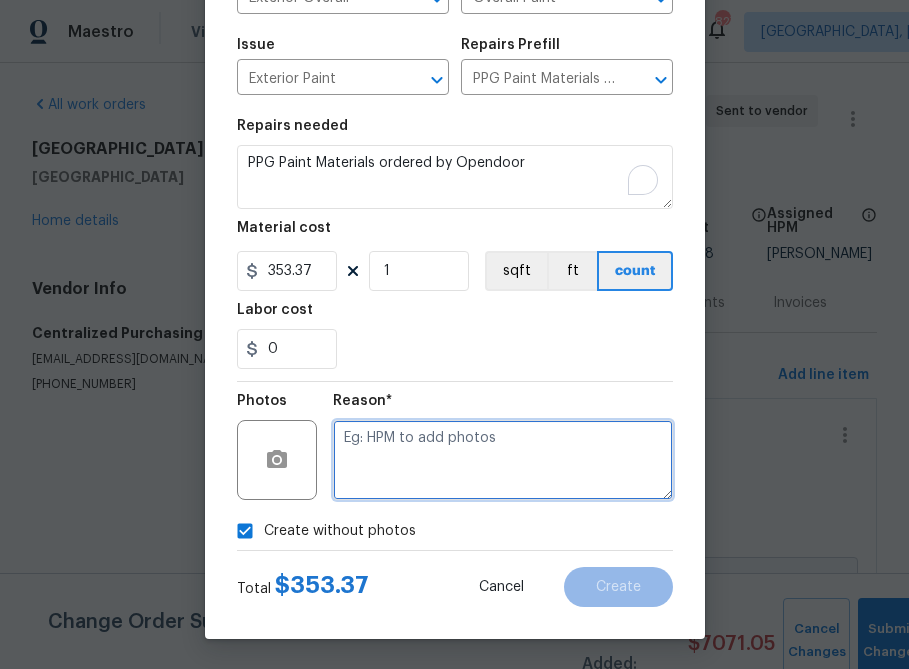 click at bounding box center [503, 460] 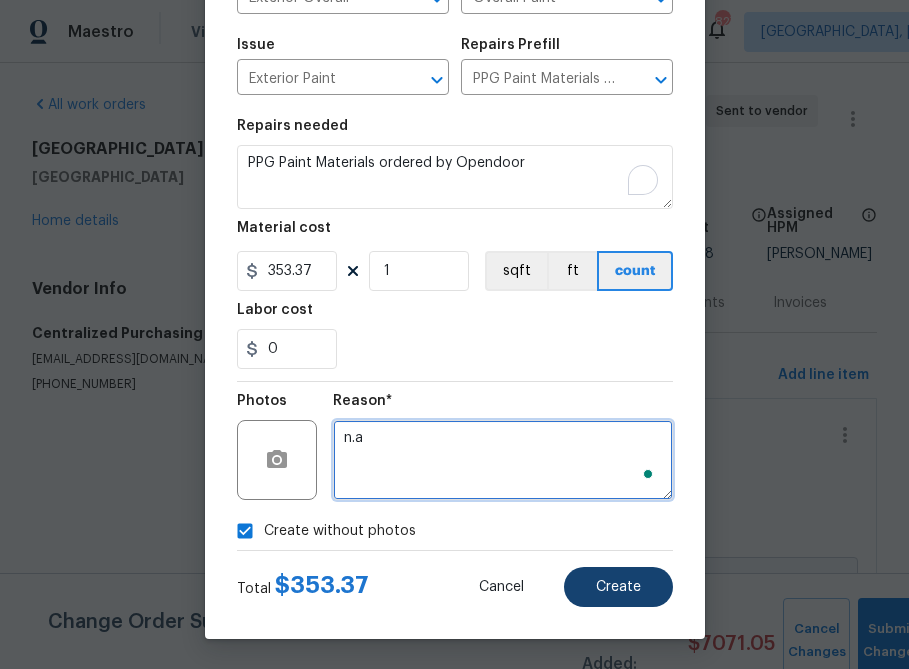 type on "n.a" 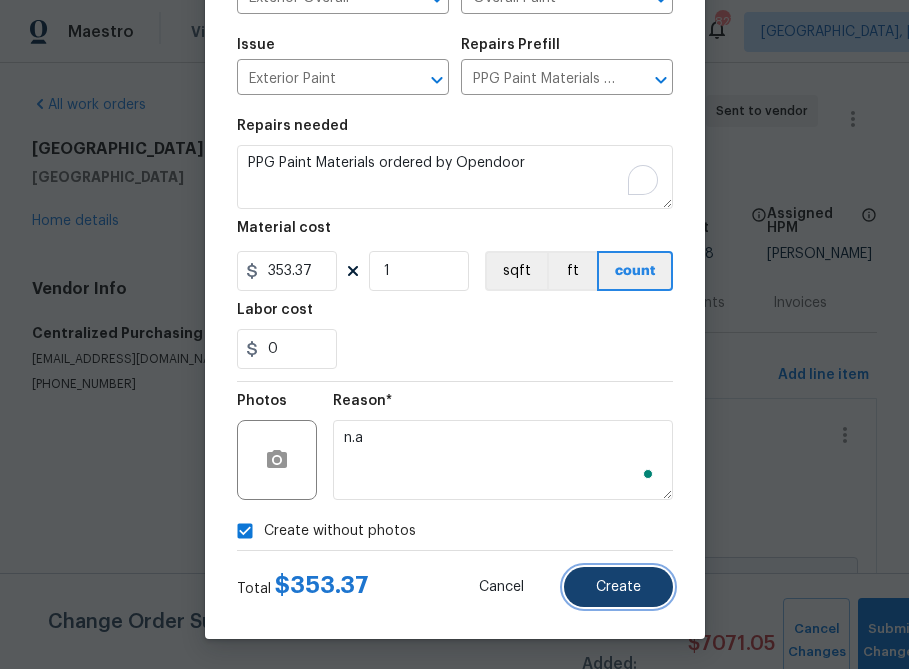 click on "Create" at bounding box center [618, 587] 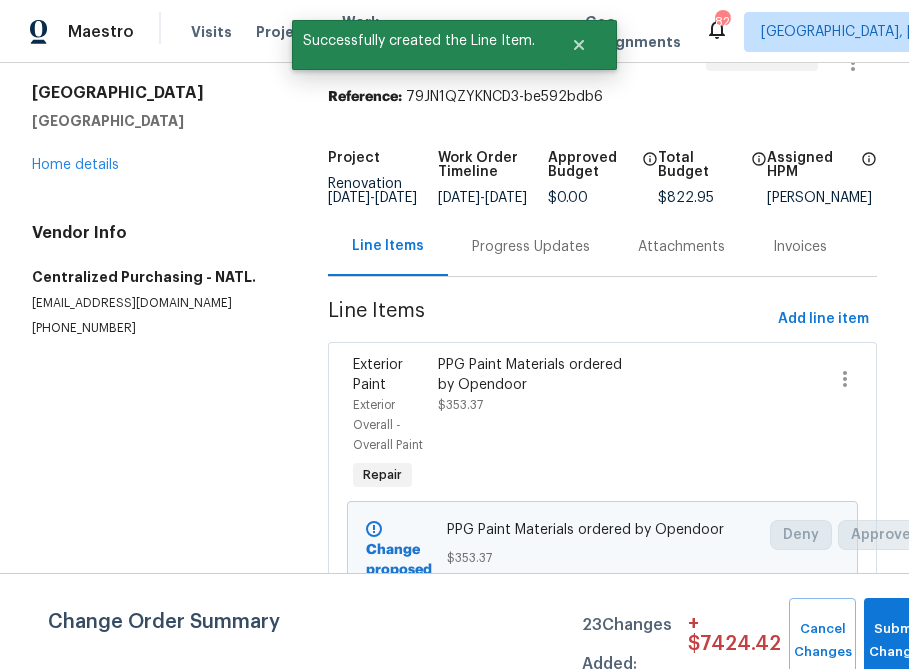 scroll, scrollTop: 60, scrollLeft: 0, axis: vertical 